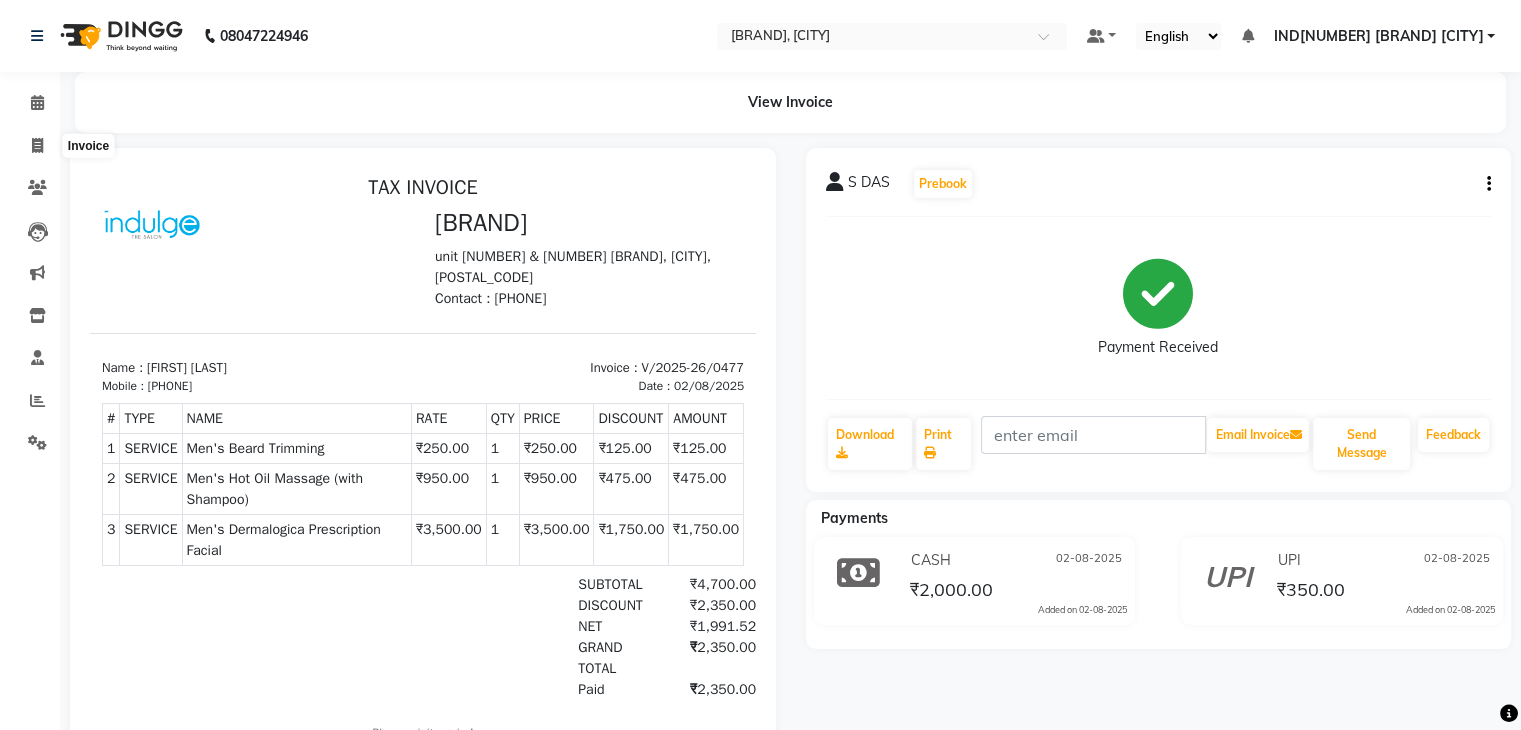 scroll, scrollTop: 0, scrollLeft: 0, axis: both 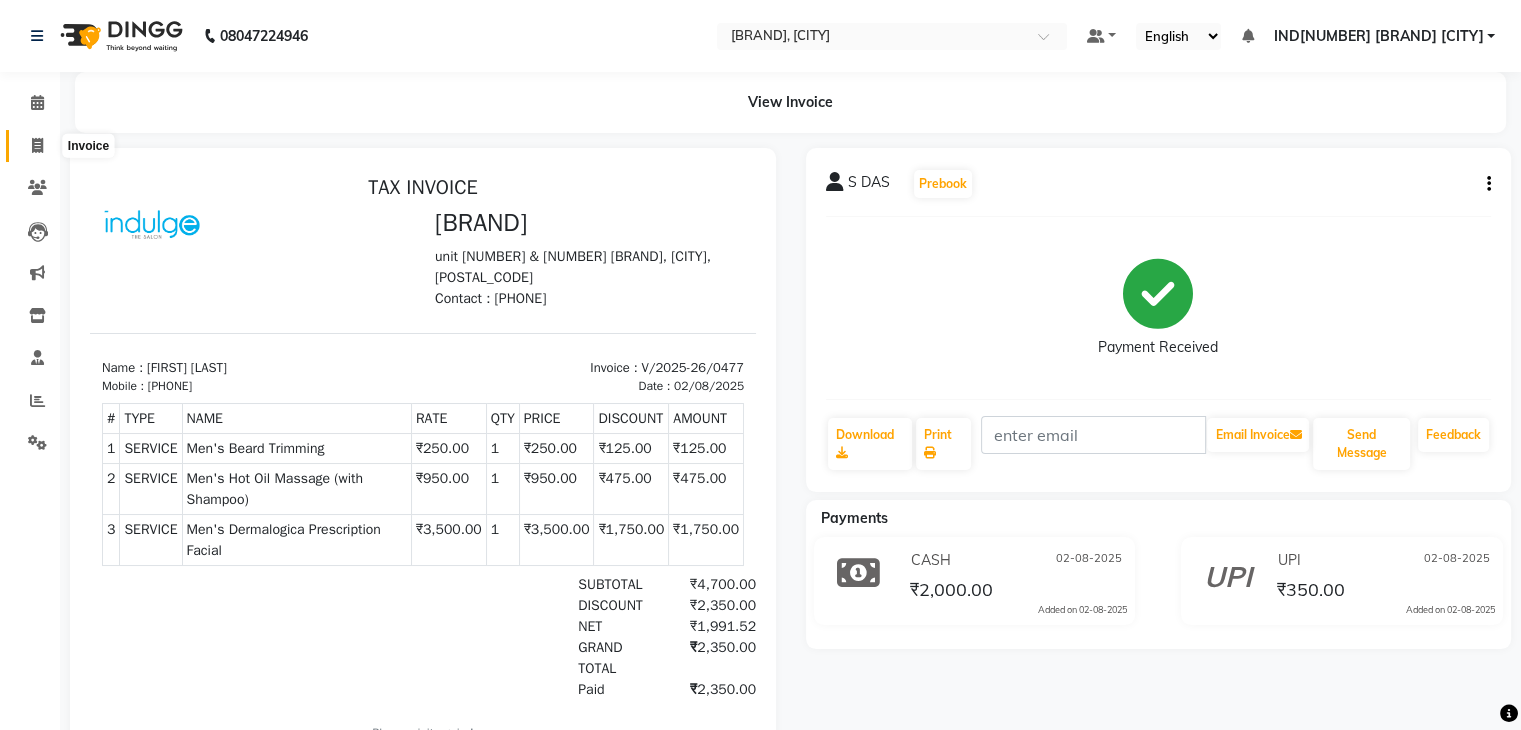 click 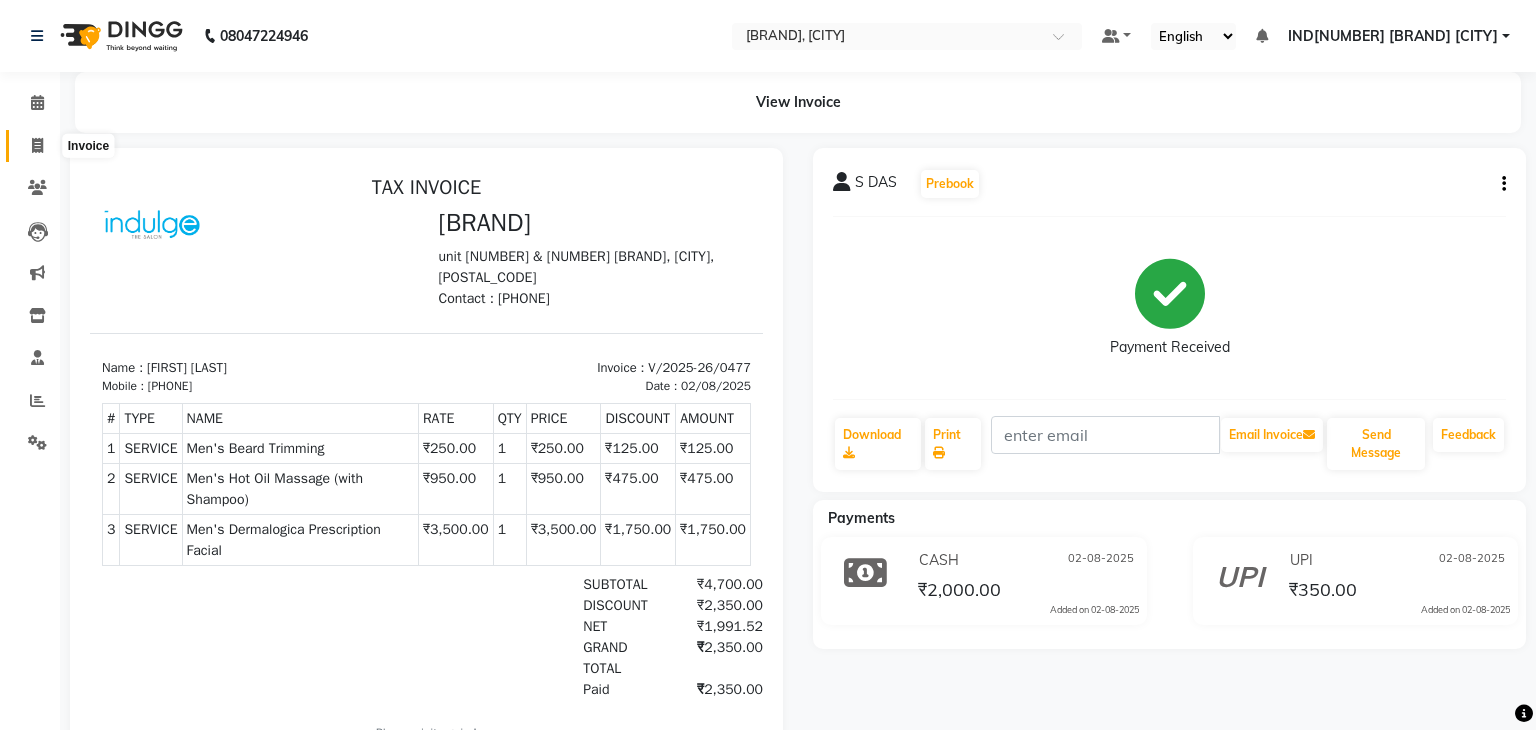 select on "service" 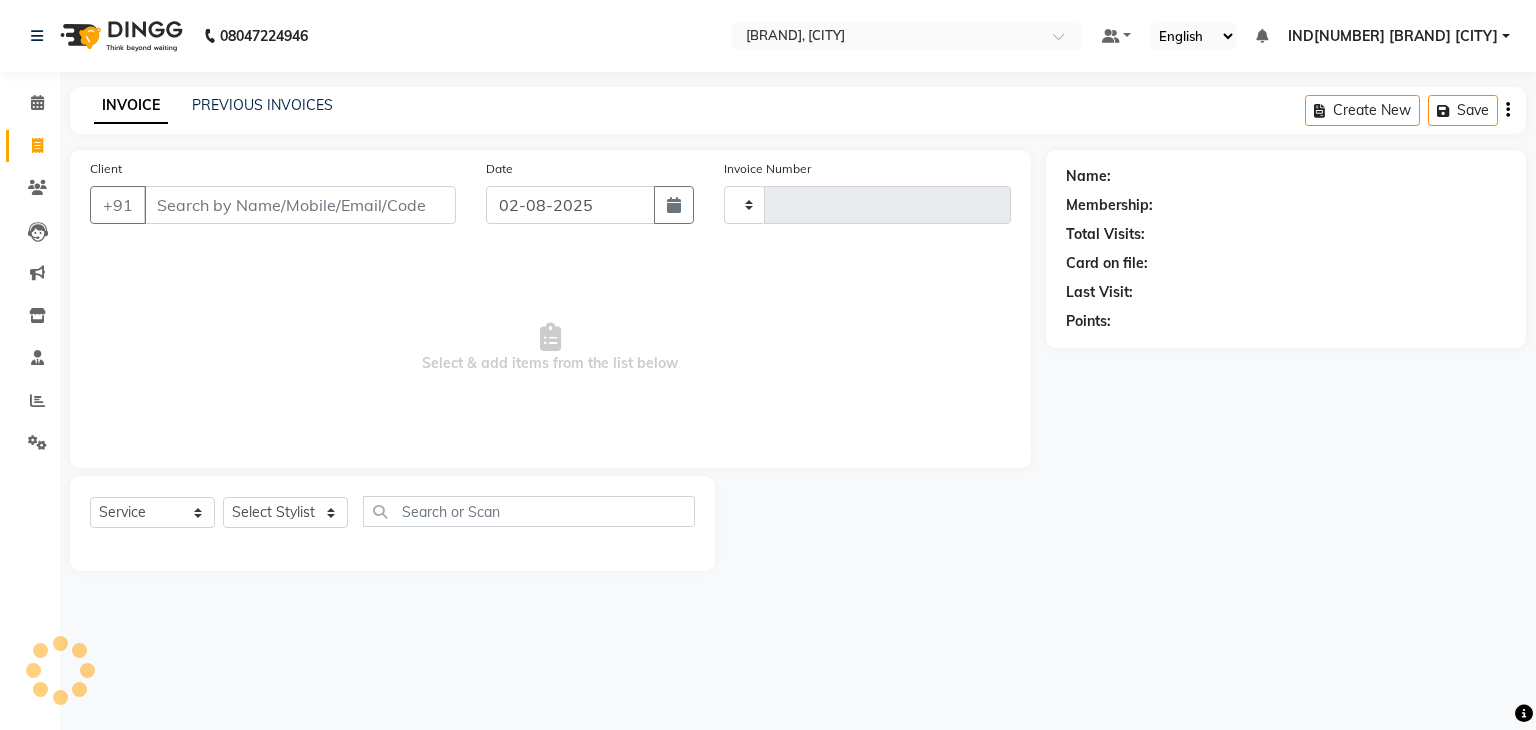 type on "0478" 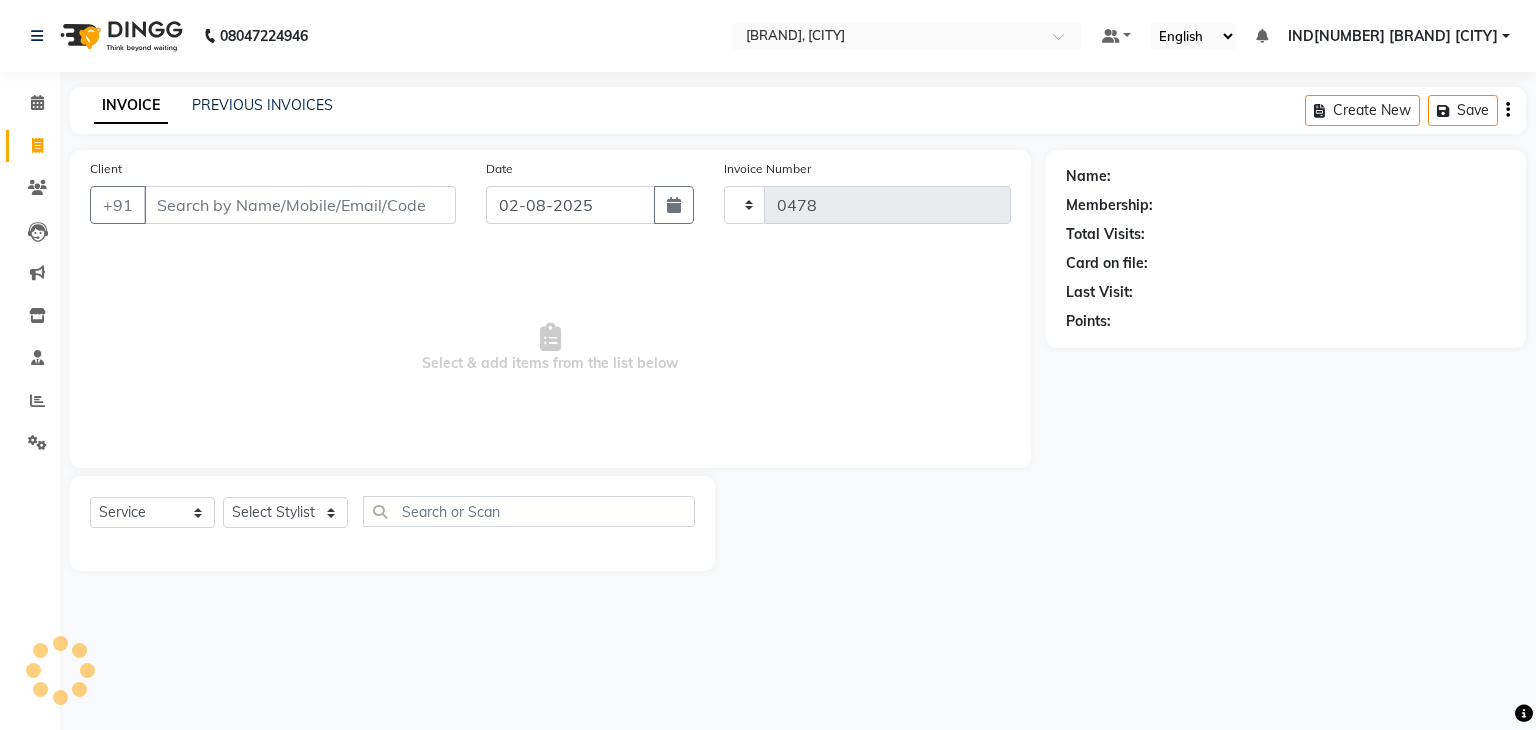 select on "7475" 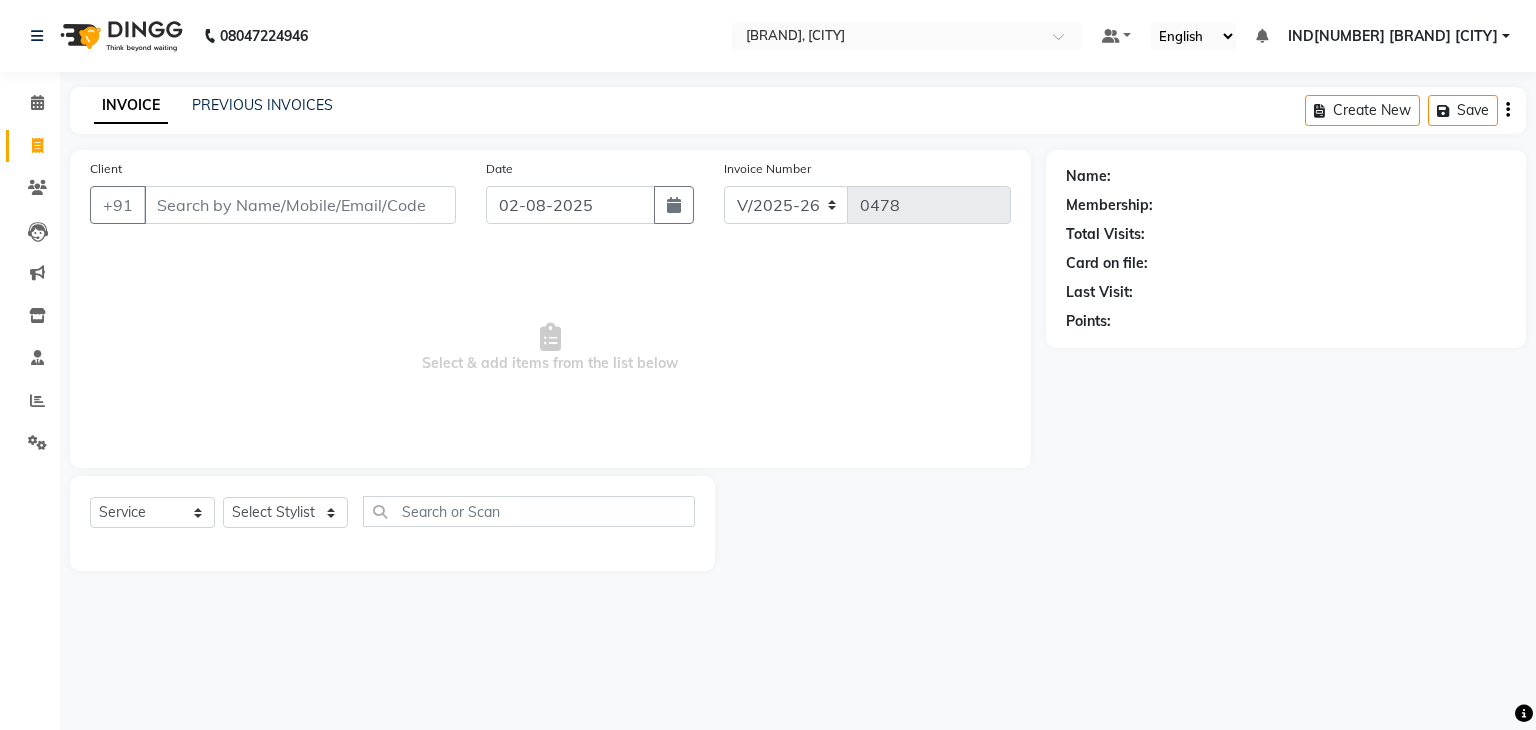 click on "Client" at bounding box center [300, 205] 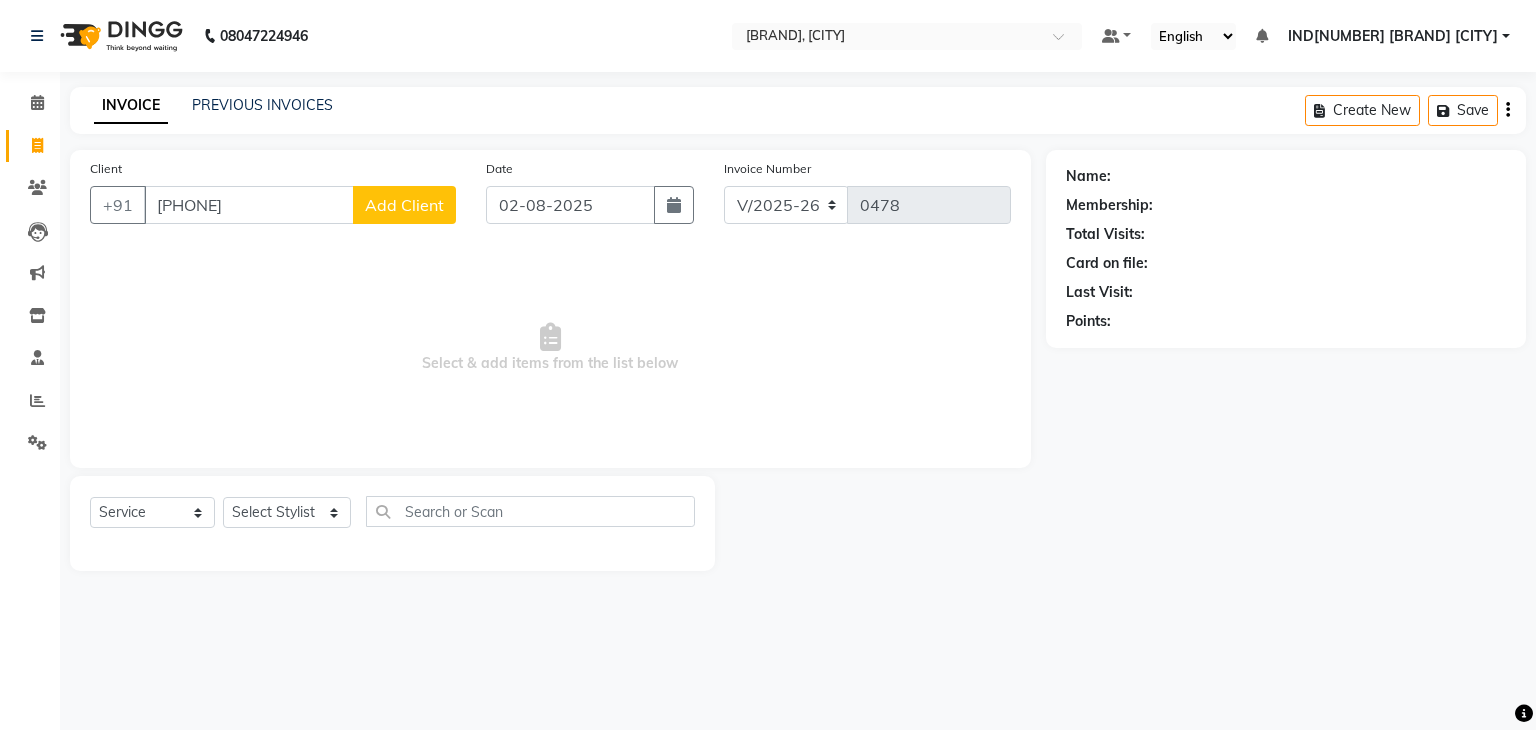 type on "[PHONE]" 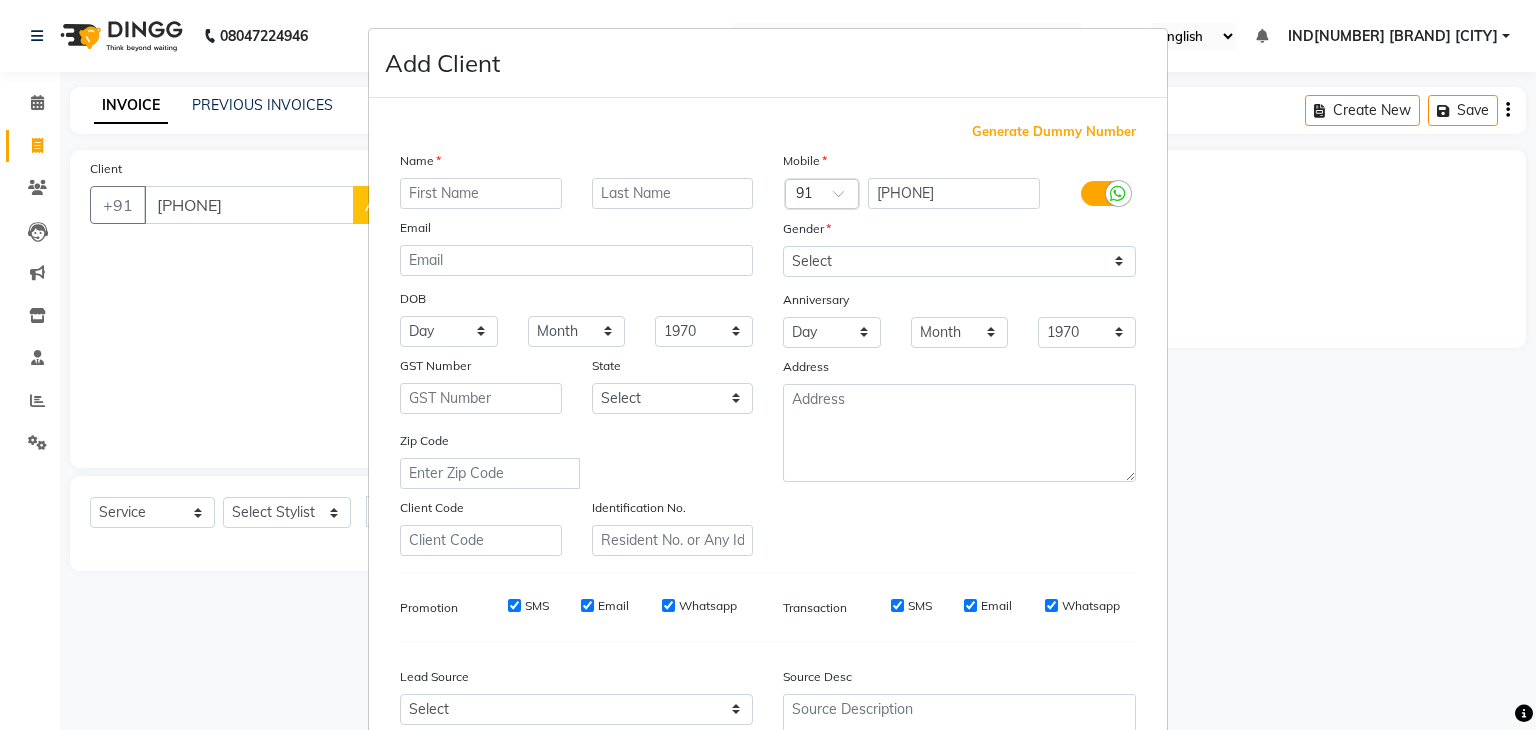 click at bounding box center [481, 193] 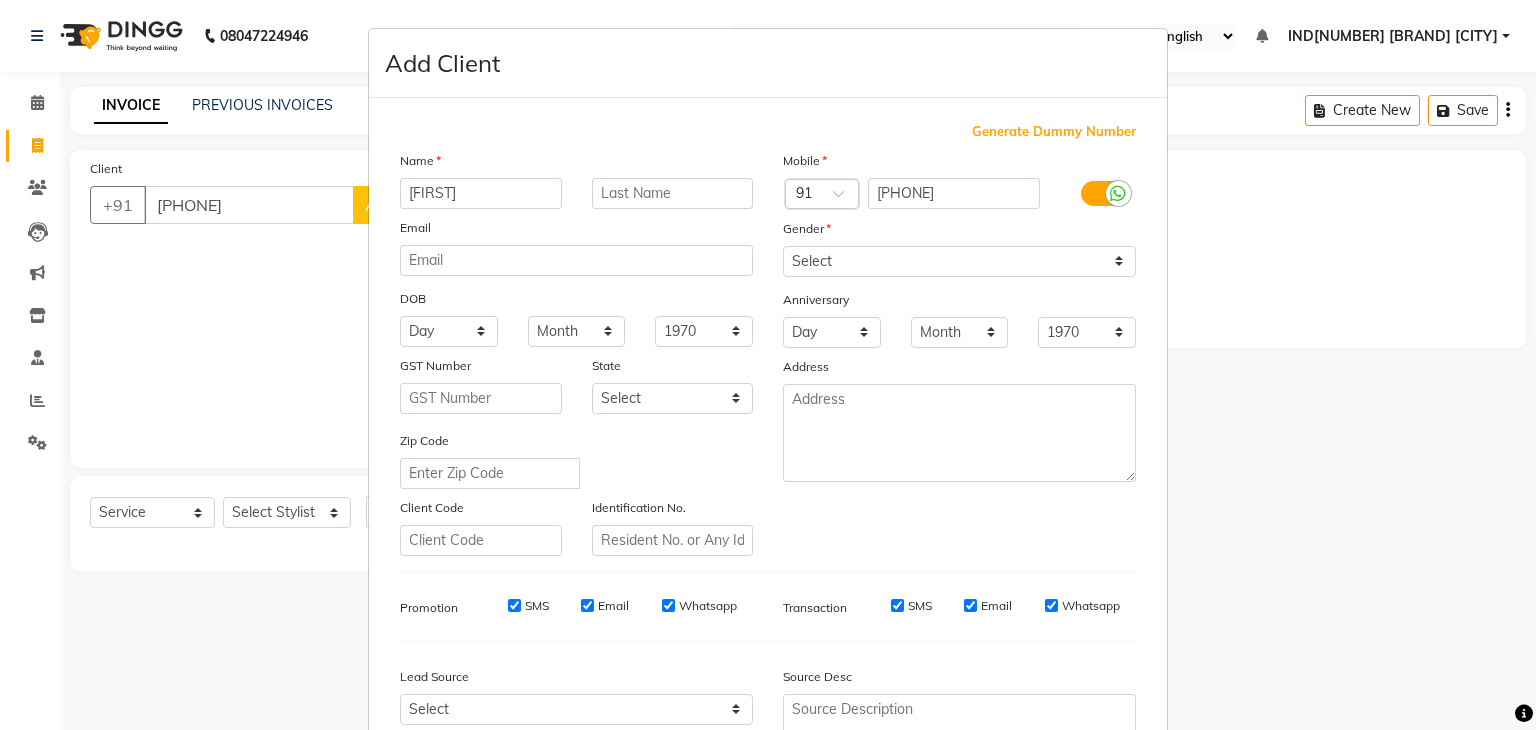 type on "[FIRST]" 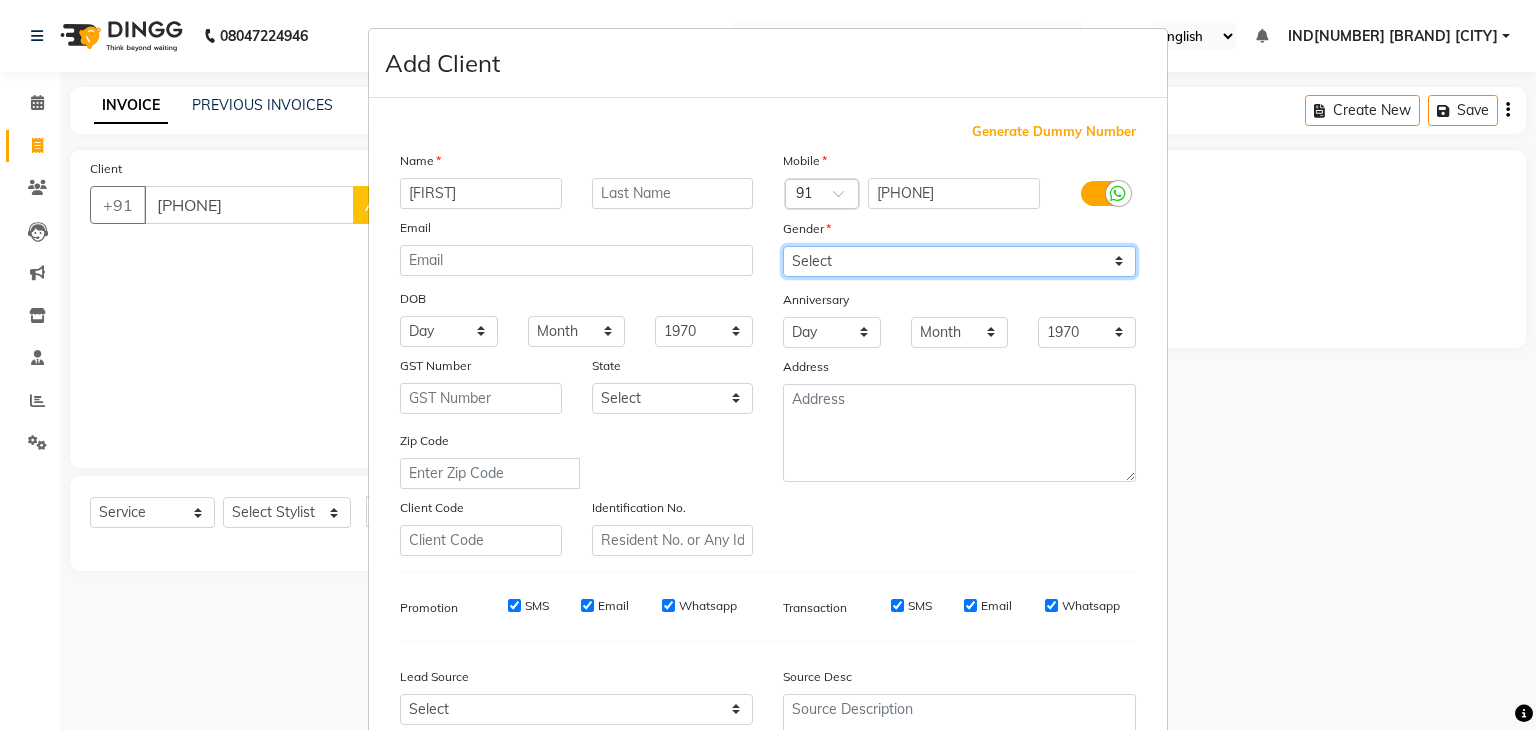 click on "Select Male Female Other Prefer Not To Say" at bounding box center (959, 261) 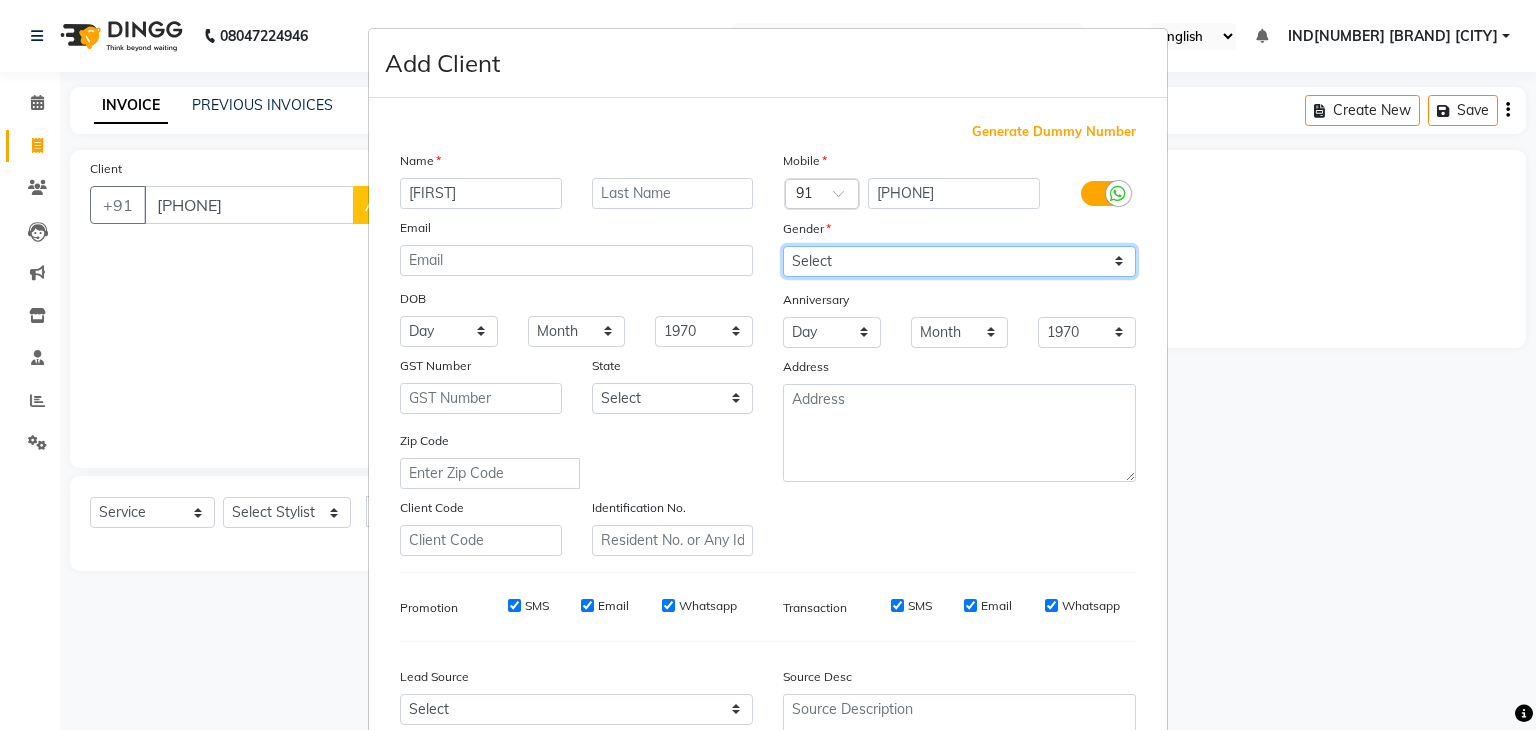 select on "female" 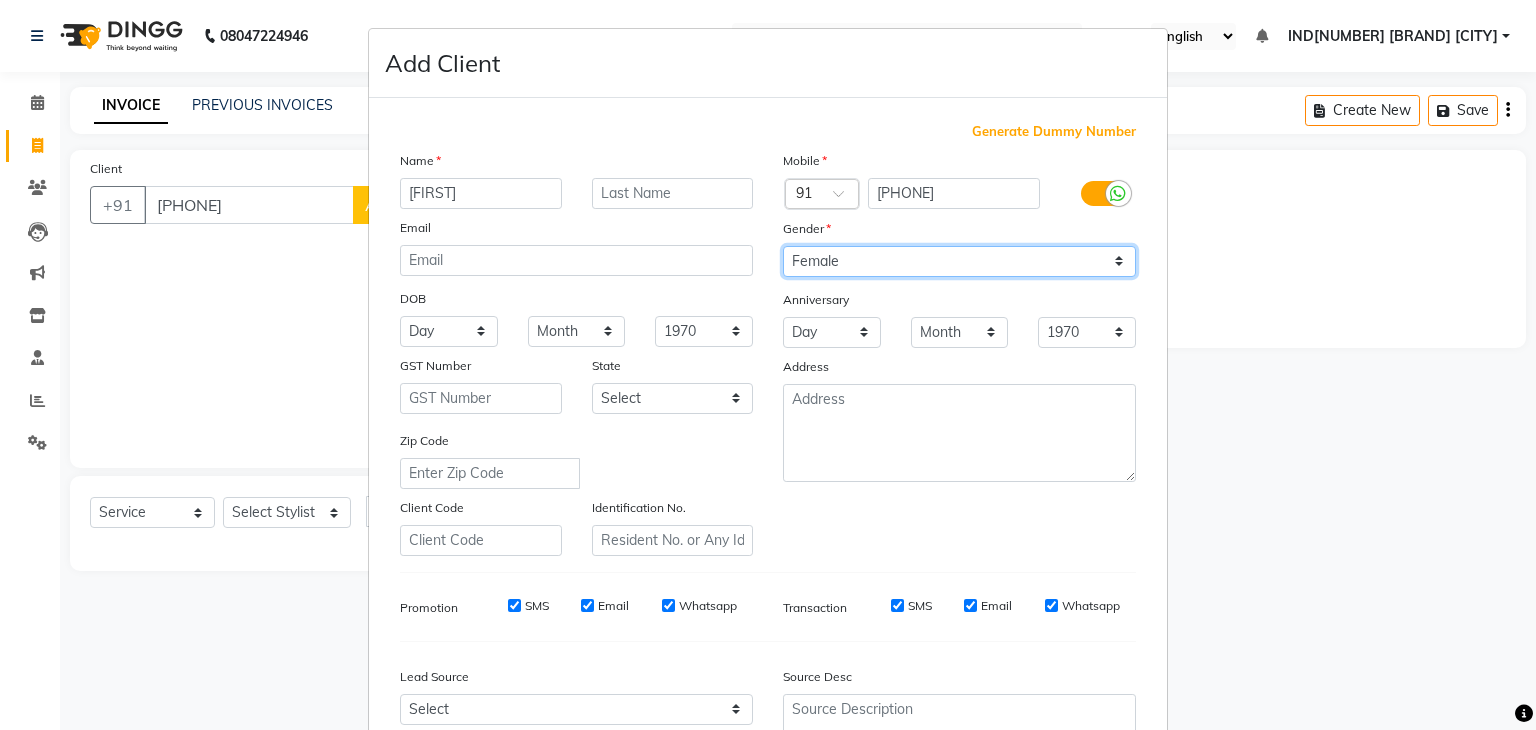 click on "Select Male Female Other Prefer Not To Say" at bounding box center [959, 261] 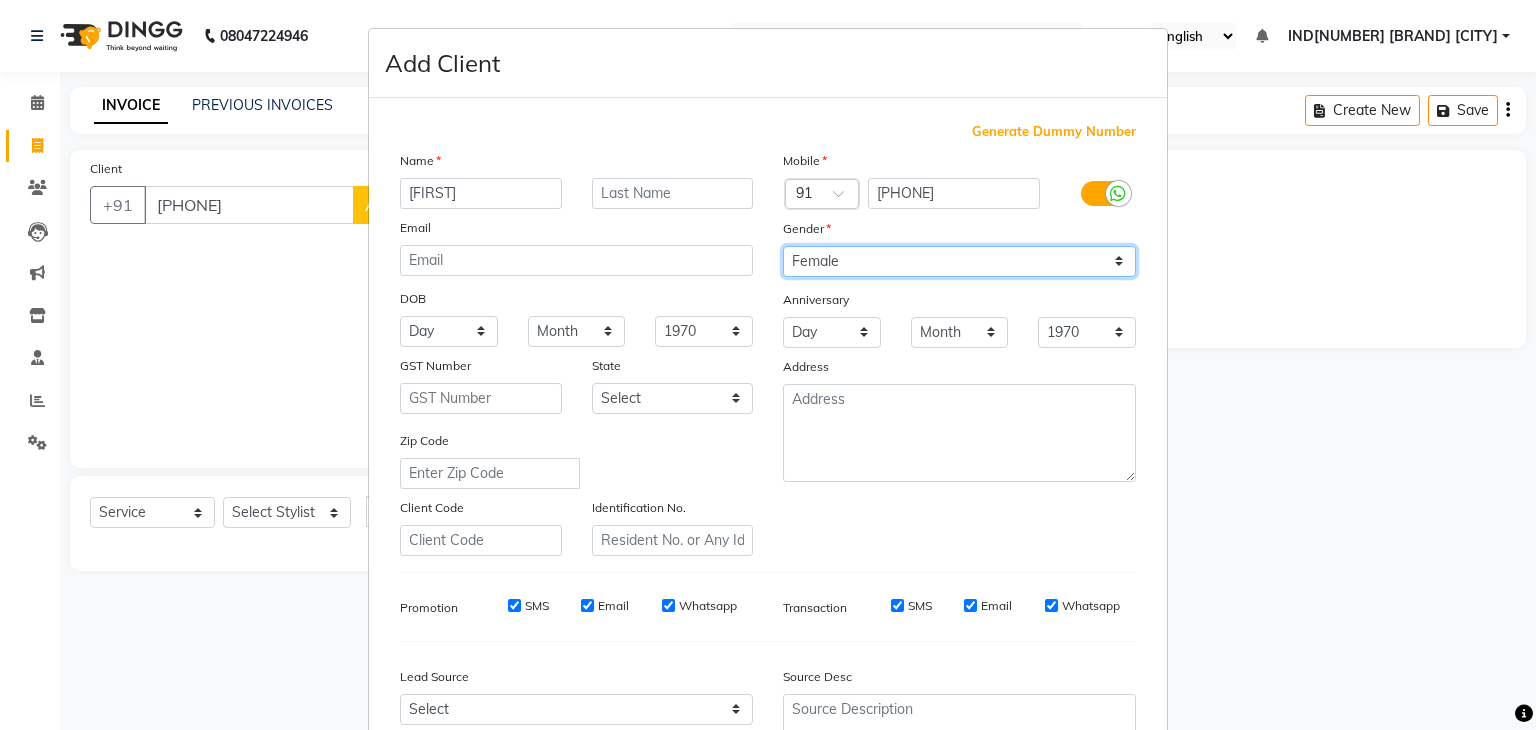 scroll, scrollTop: 203, scrollLeft: 0, axis: vertical 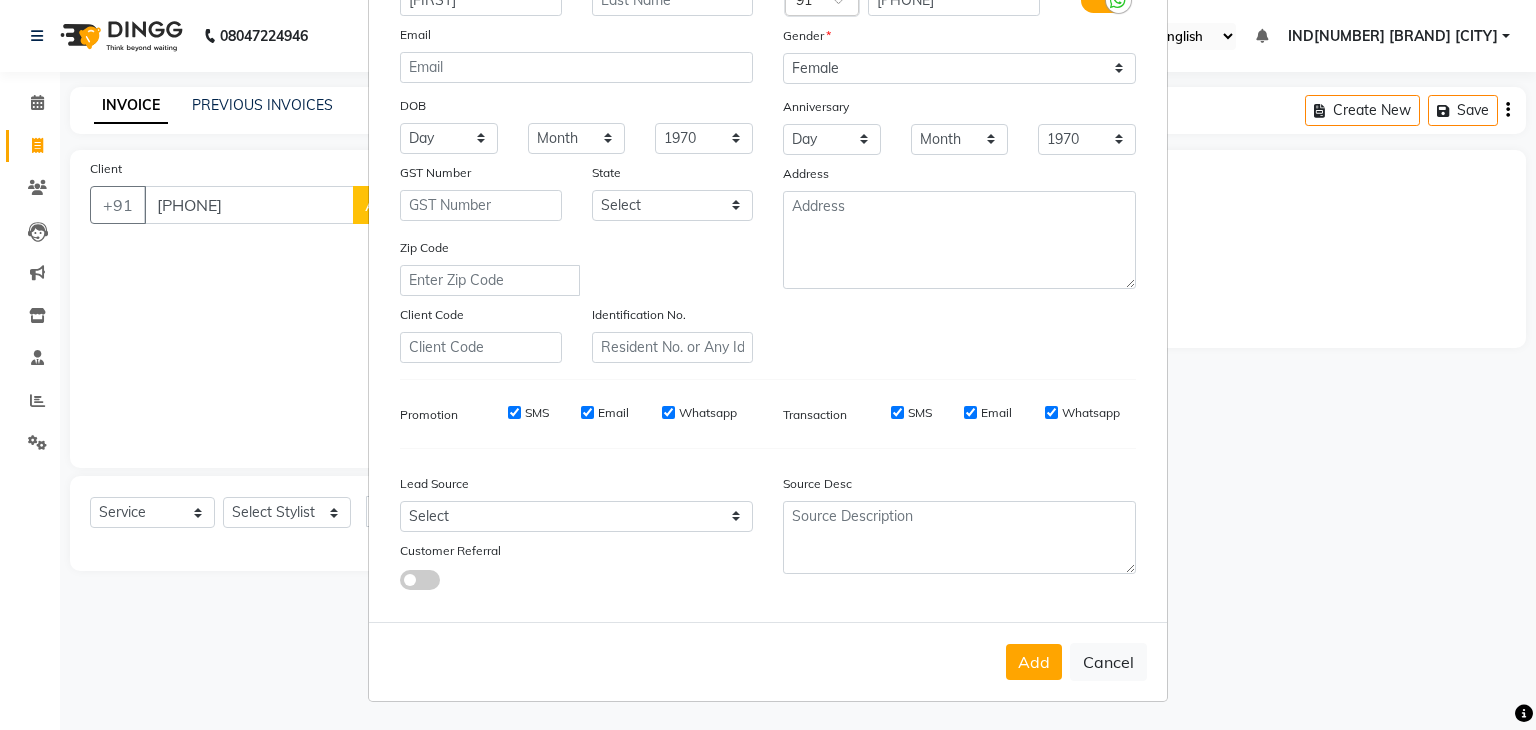 click on "Email" at bounding box center [587, 412] 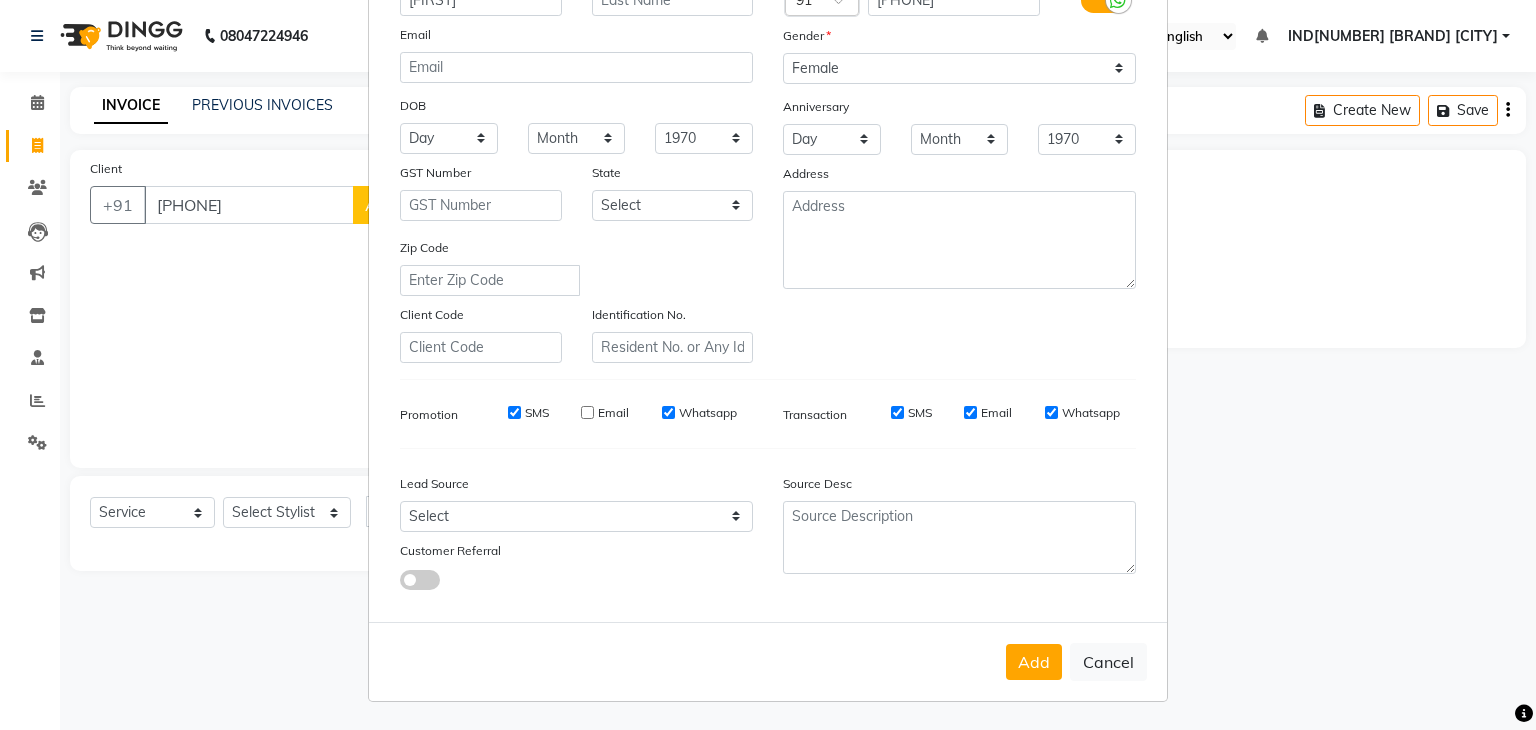 click on "Email" at bounding box center (970, 412) 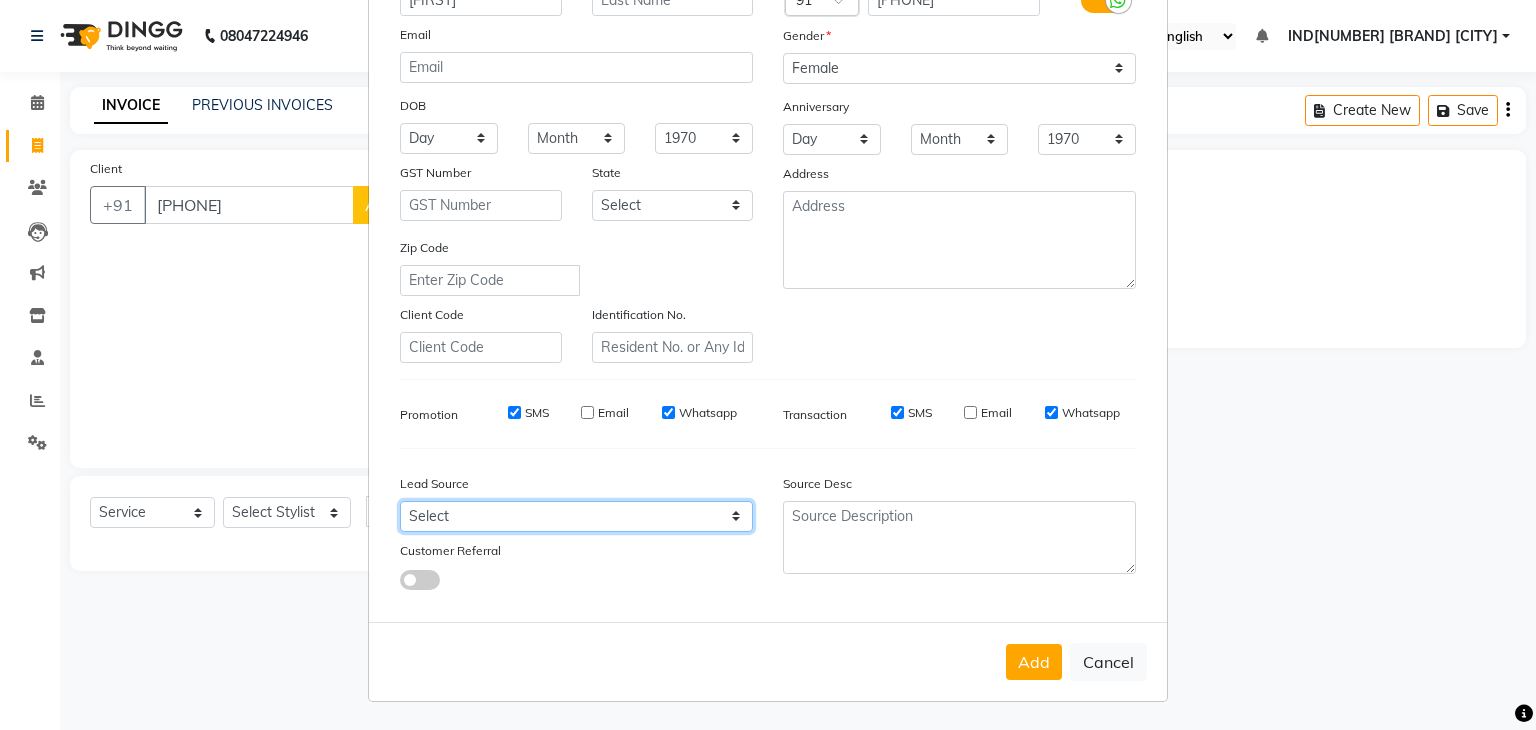 click on "Select Walk-in Referral Internet Friend Word of Mouth Advertisement Facebook JustDial Google Other" at bounding box center (576, 516) 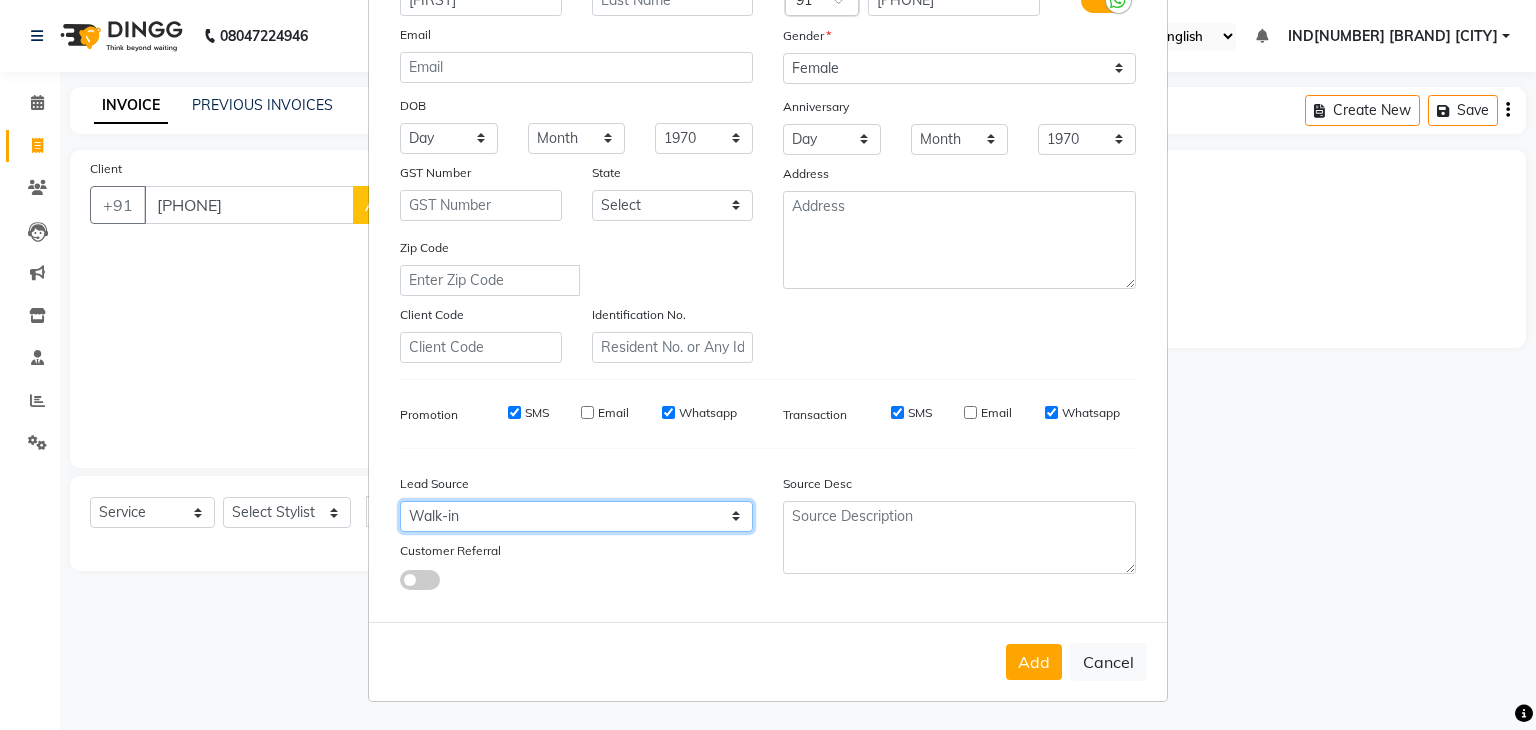 click on "Select Walk-in Referral Internet Friend Word of Mouth Advertisement Facebook JustDial Google Other" at bounding box center [576, 516] 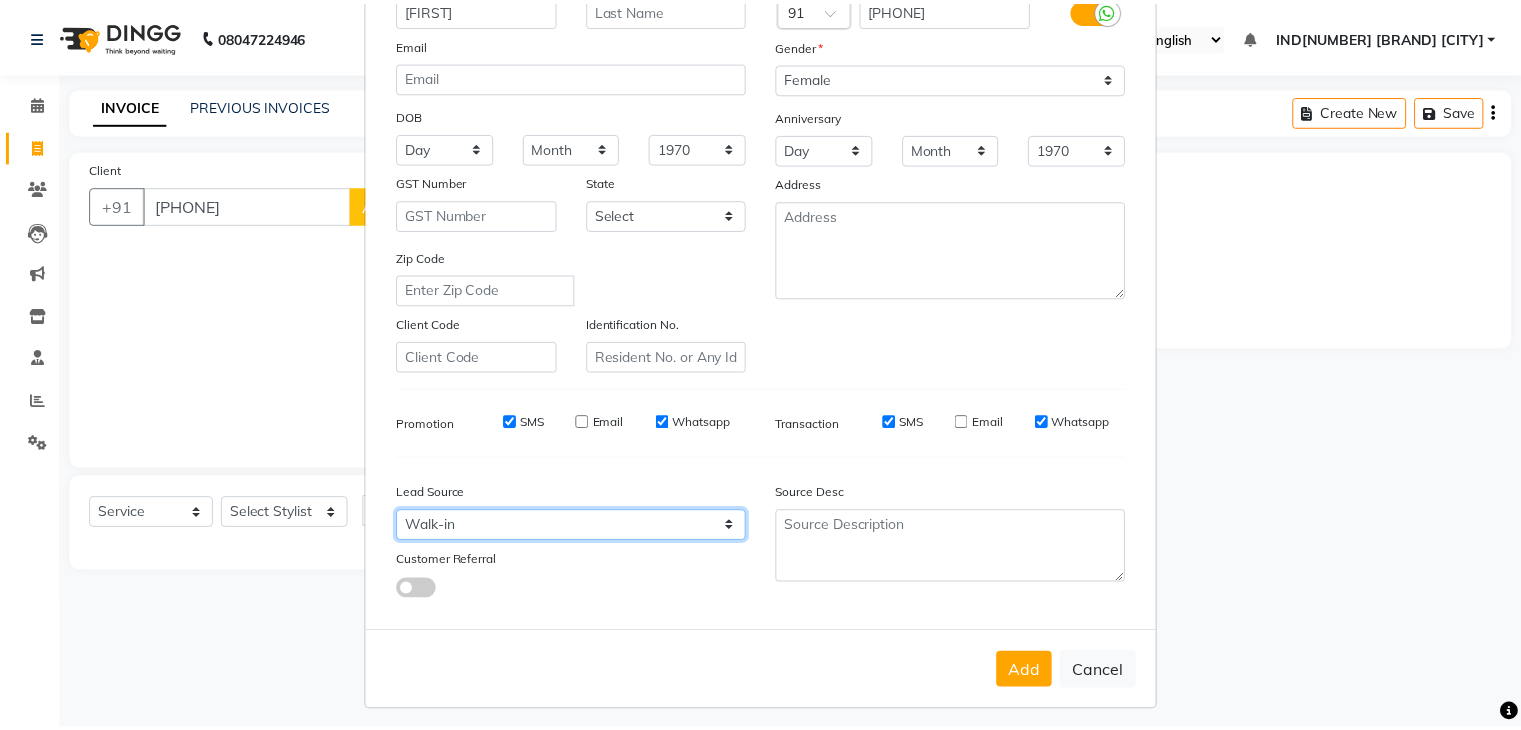 scroll, scrollTop: 186, scrollLeft: 0, axis: vertical 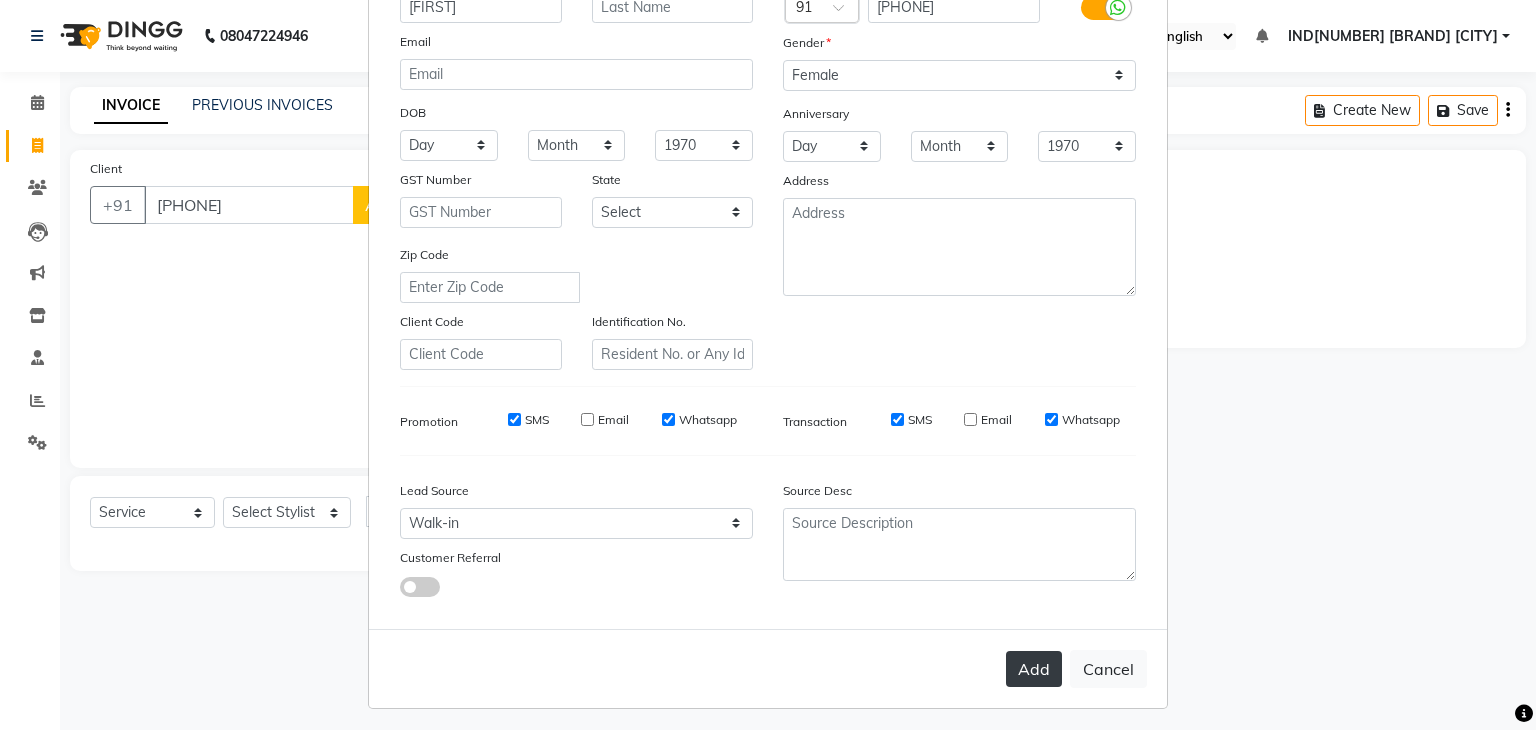 click on "Add" at bounding box center [1034, 669] 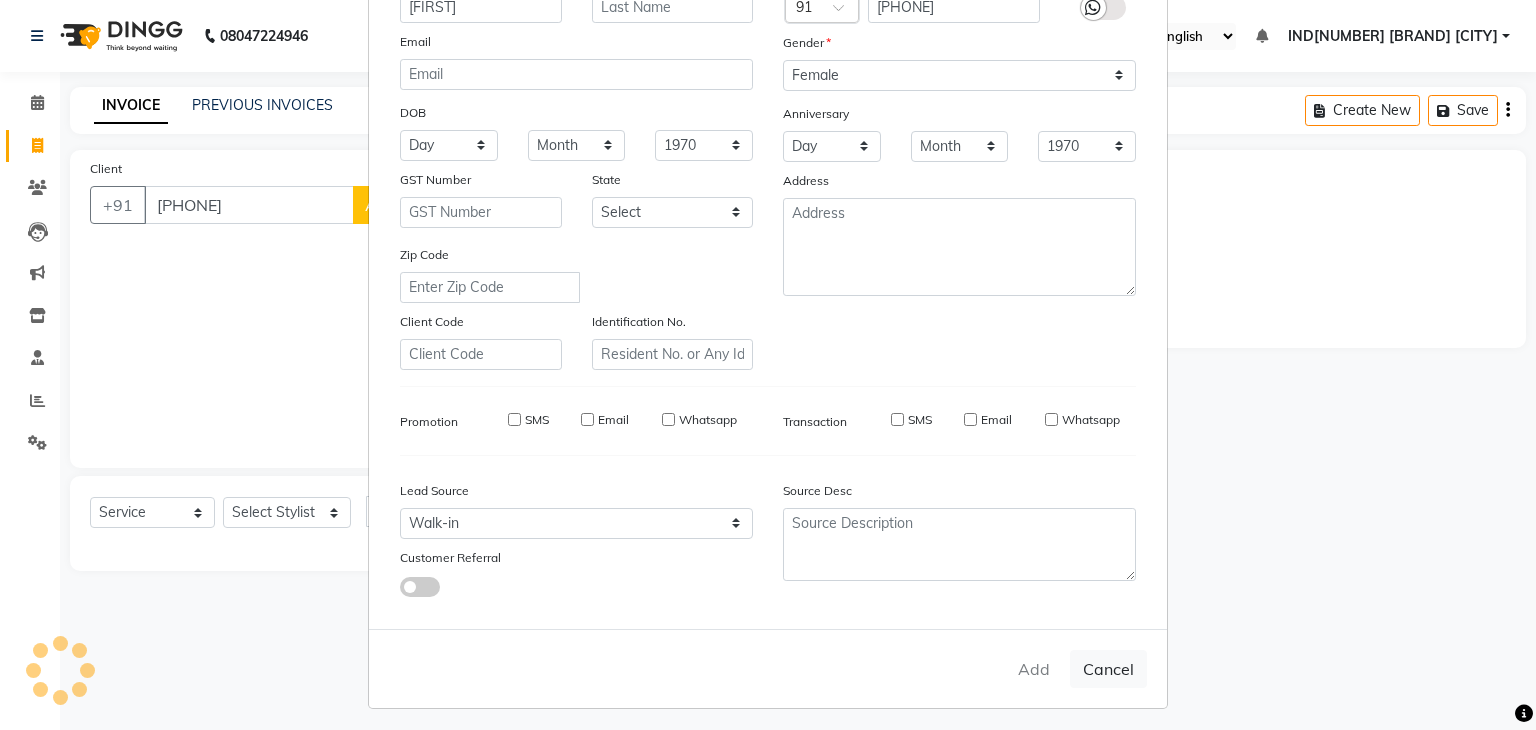 type 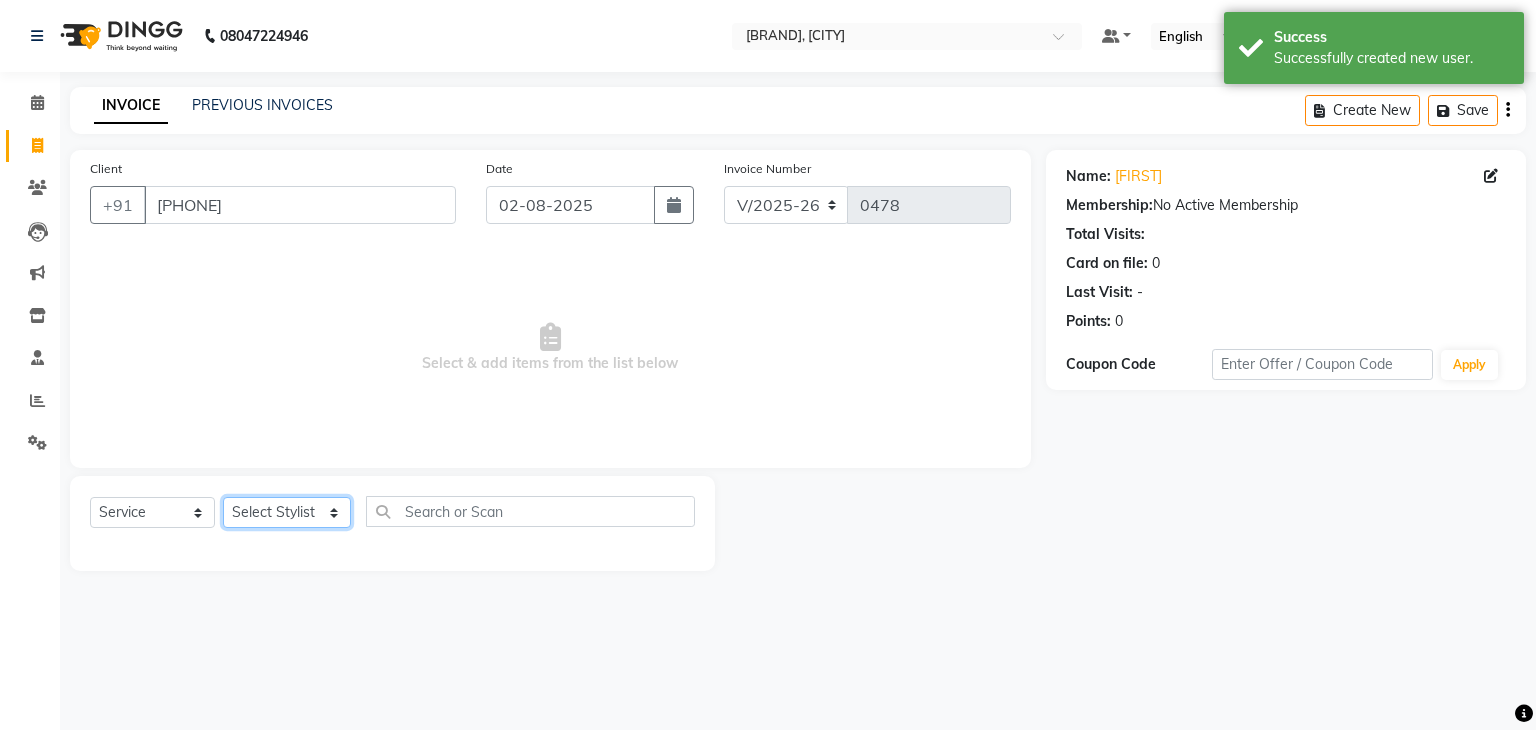 click on "Select Stylist [FIRST] [FIRST] Happy IND[NUMBER] [BRAND] [CITY] [FIRST] [FIRST] [FIRST] [FIRST] [FIRST] [FIRST] [FIRST]" 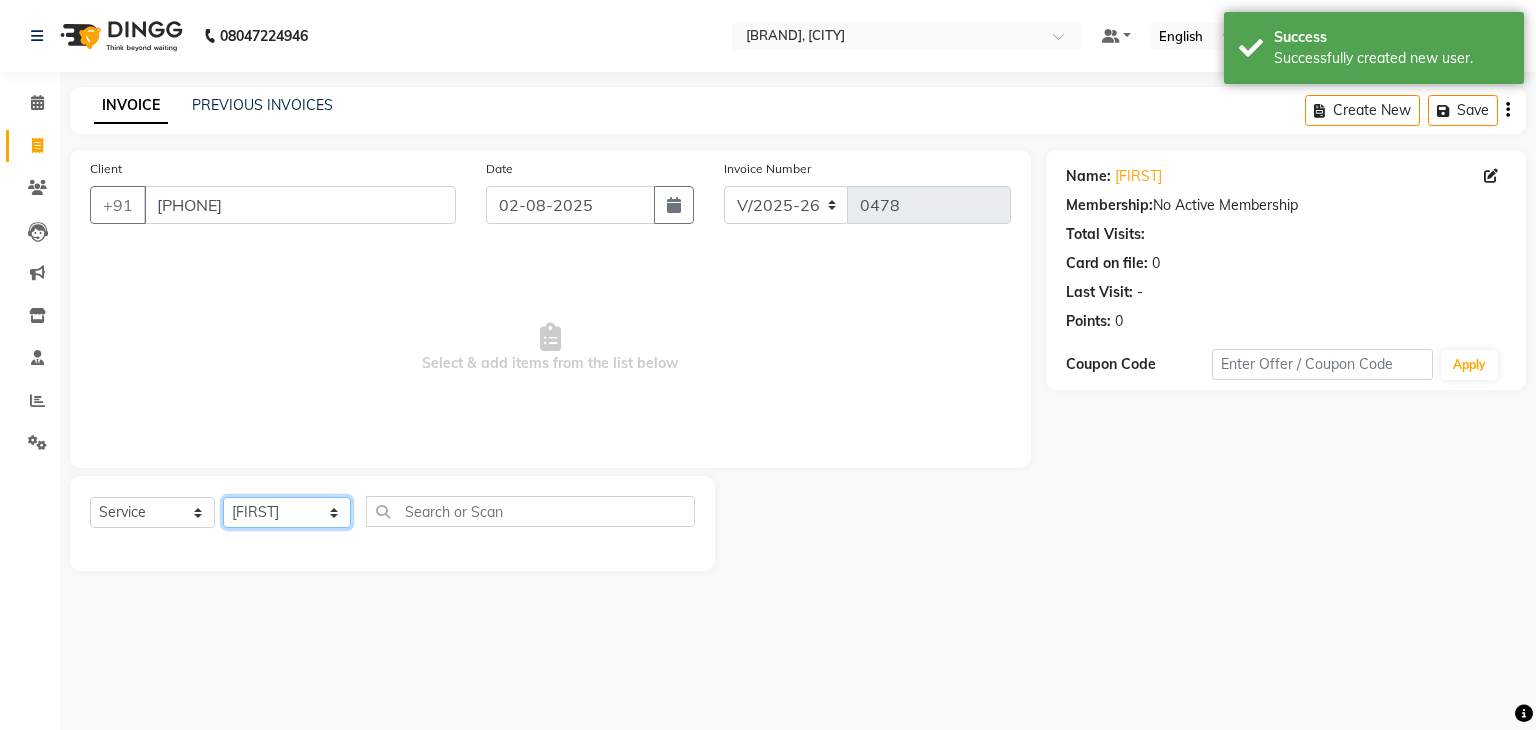 click on "Select Stylist [FIRST] [FIRST] Happy IND[NUMBER] [BRAND] [CITY] [FIRST] [FIRST] [FIRST] [FIRST] [FIRST] [FIRST] [FIRST]" 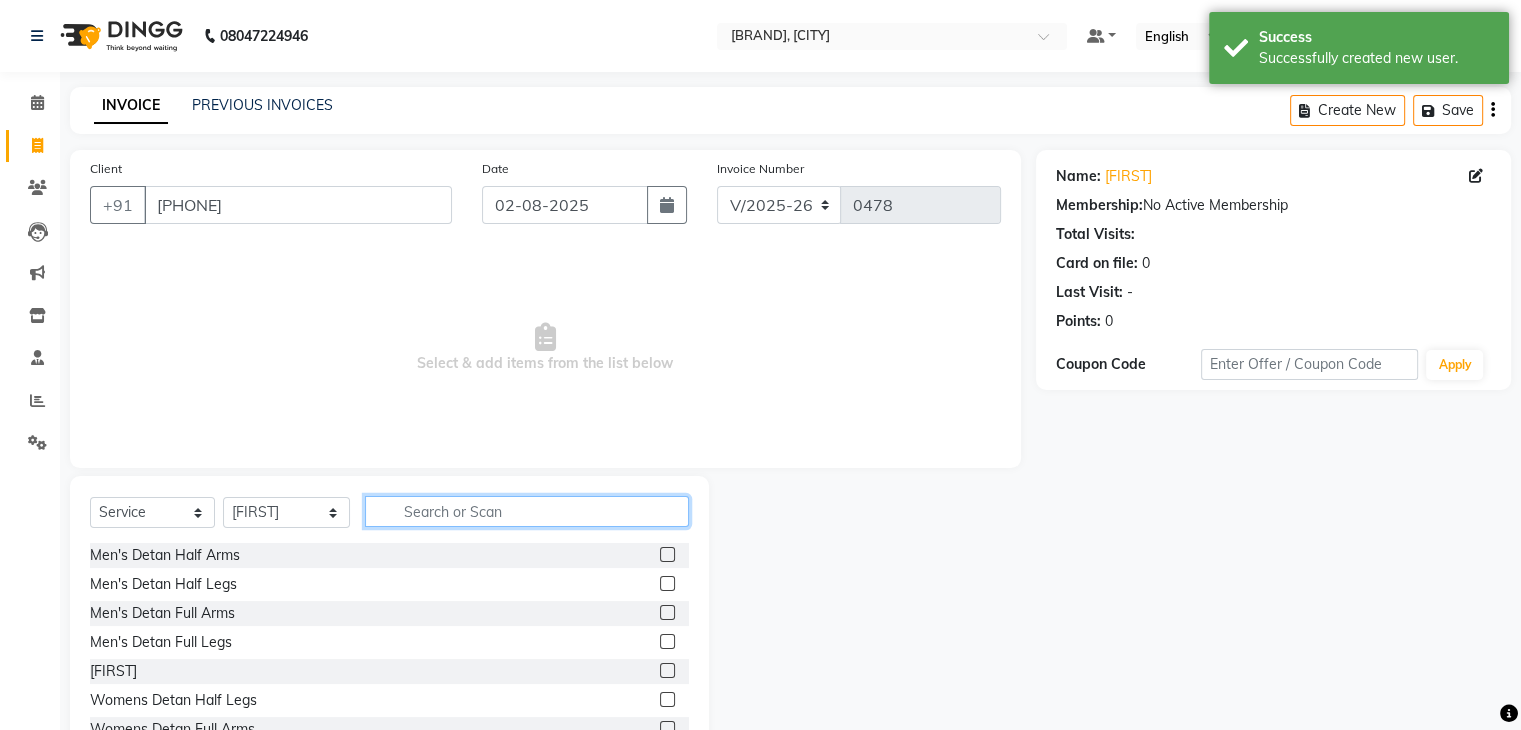 click 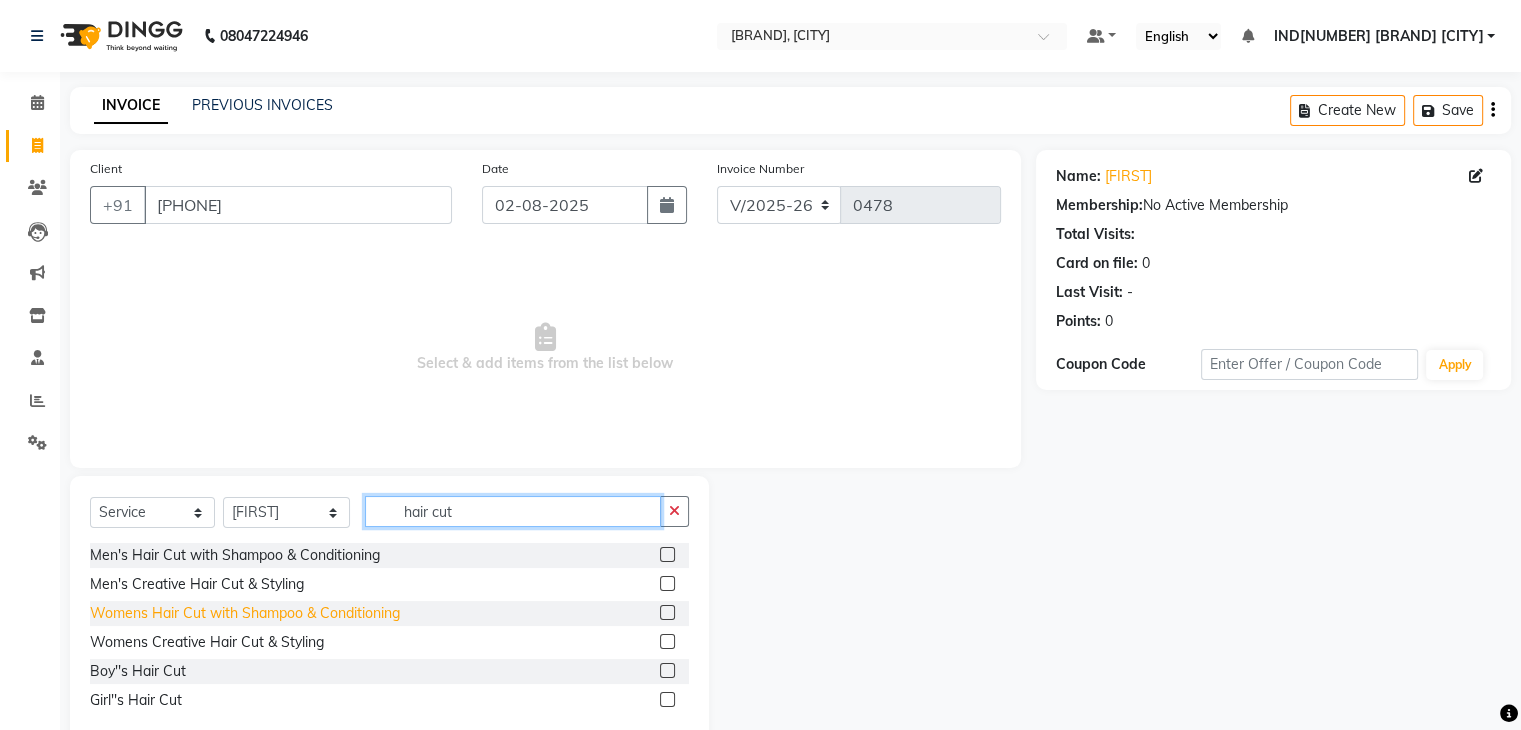 type on "hair cut" 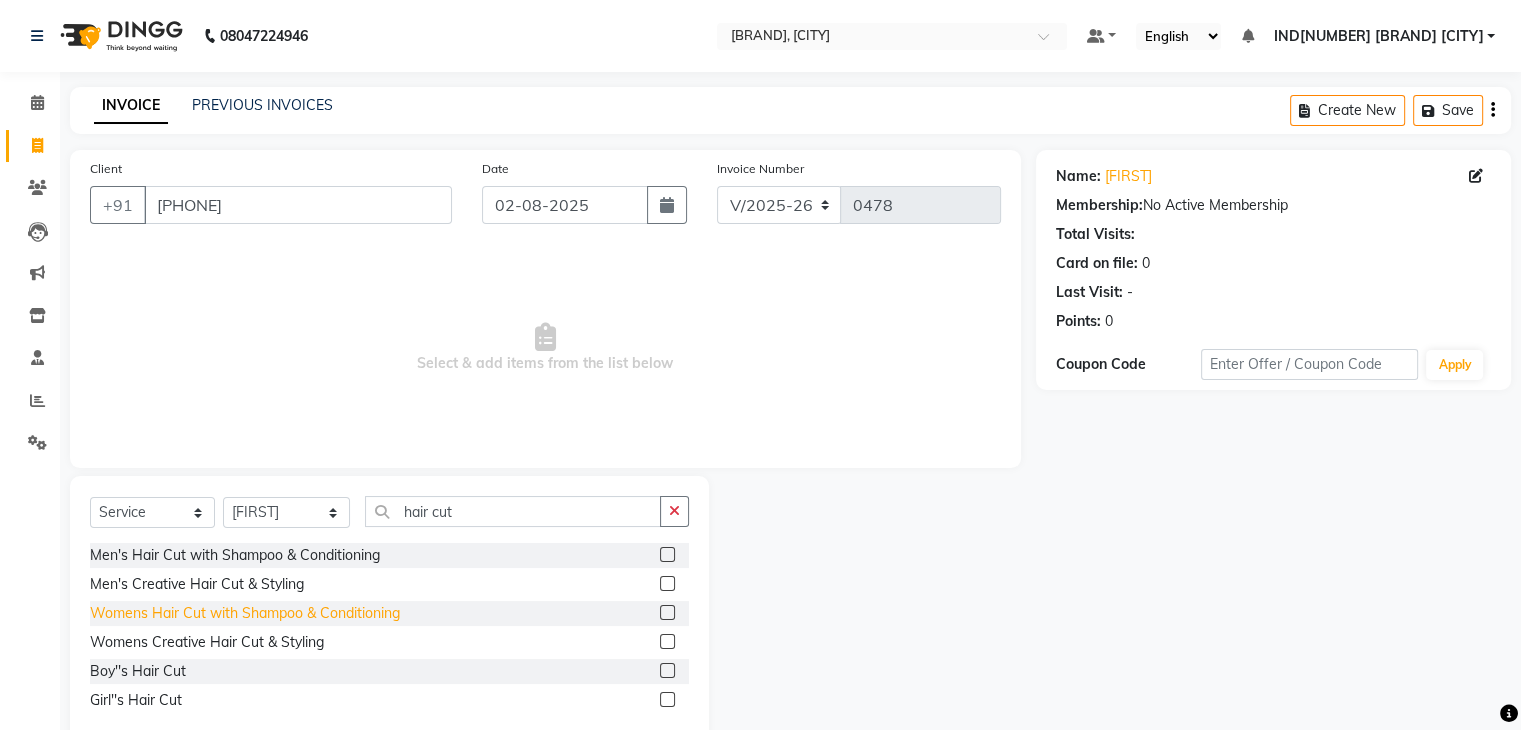click on "Womens Hair Cut with Shampoo & Conditioning" 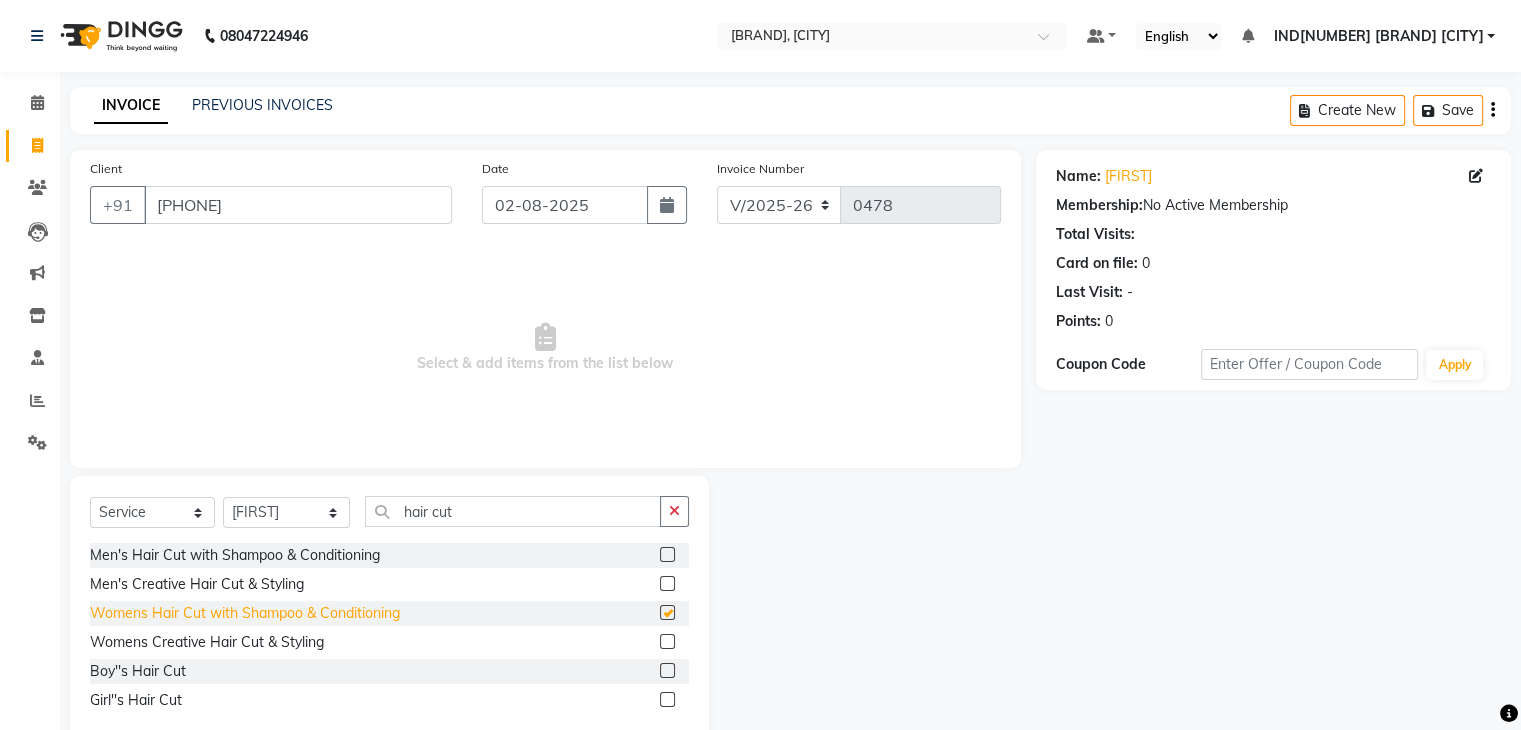 checkbox on "false" 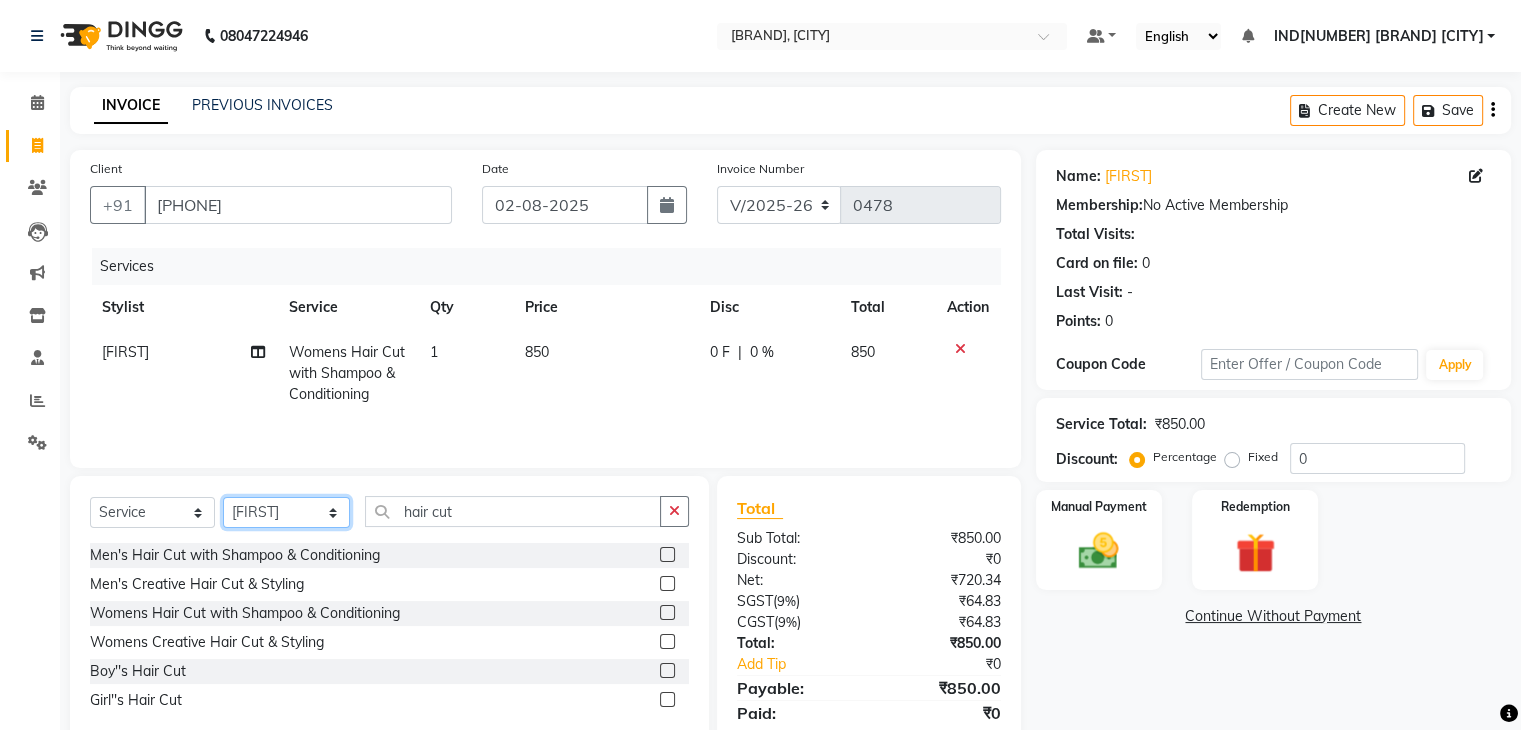 click on "Select Stylist [FIRST] [FIRST] Happy IND[NUMBER] [BRAND] [CITY] [FIRST] [FIRST] [FIRST] [FIRST] [FIRST] [FIRST] [FIRST]" 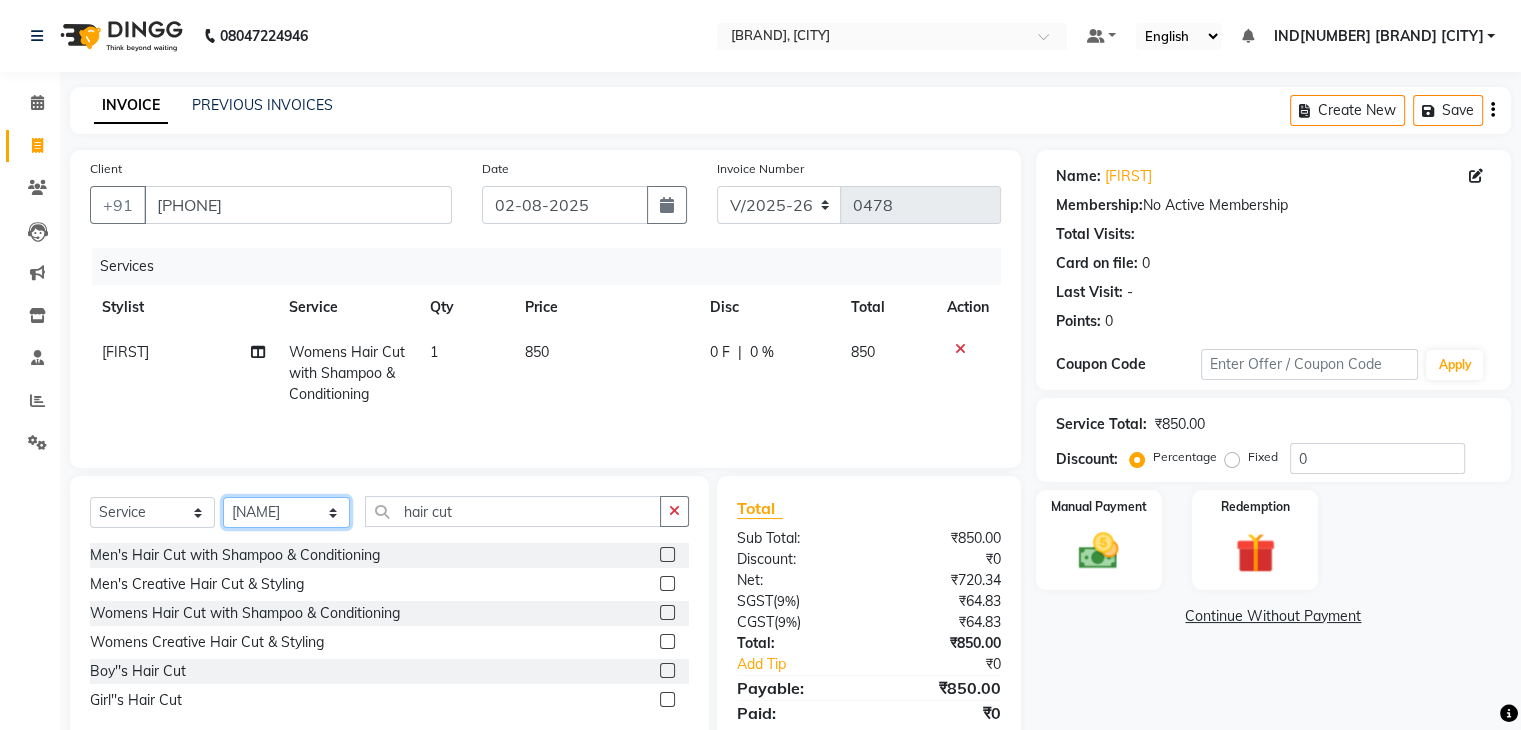 click on "Select Stylist [FIRST] [FIRST] Happy IND[NUMBER] [BRAND] [CITY] [FIRST] [FIRST] [FIRST] [FIRST] [FIRST] [FIRST] [FIRST]" 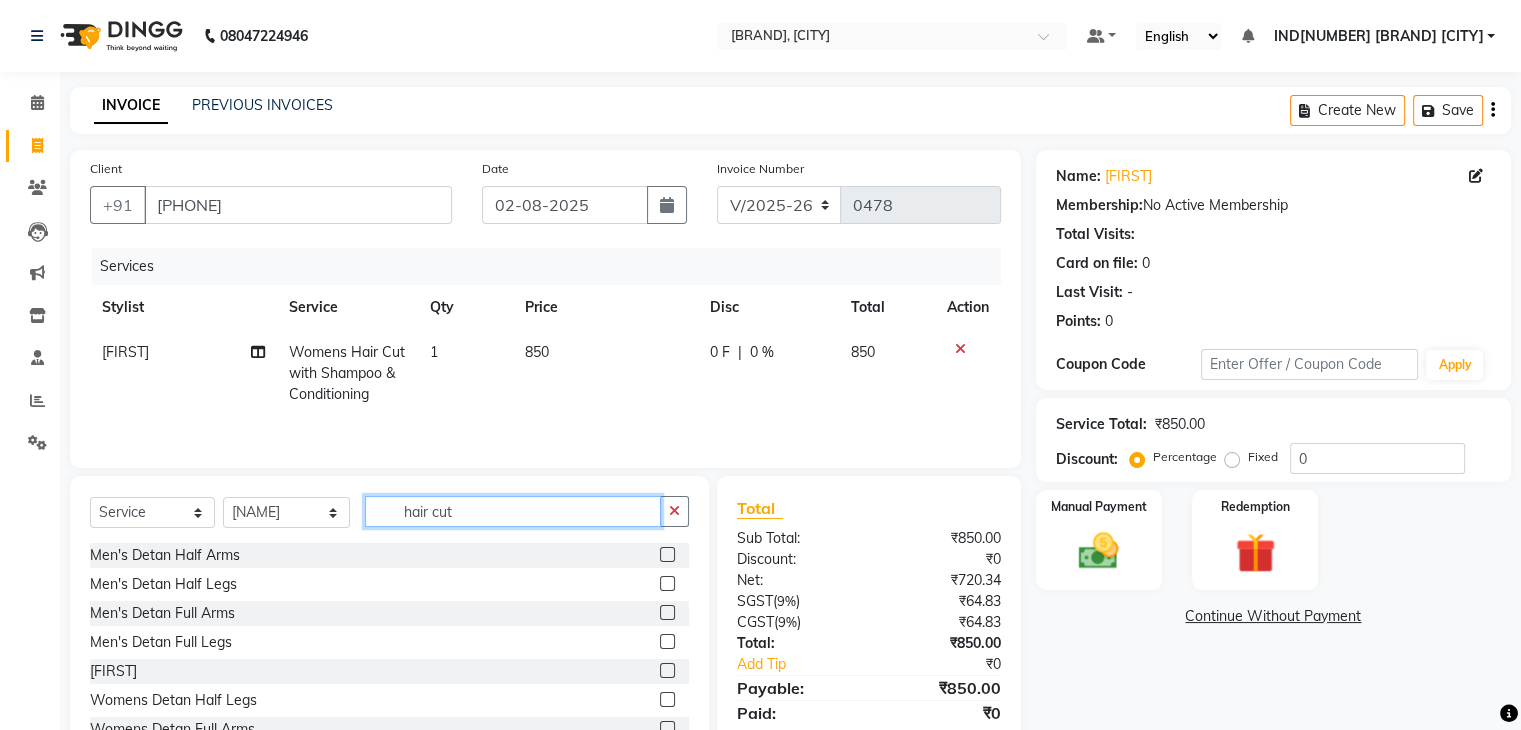 click on "hair cut" 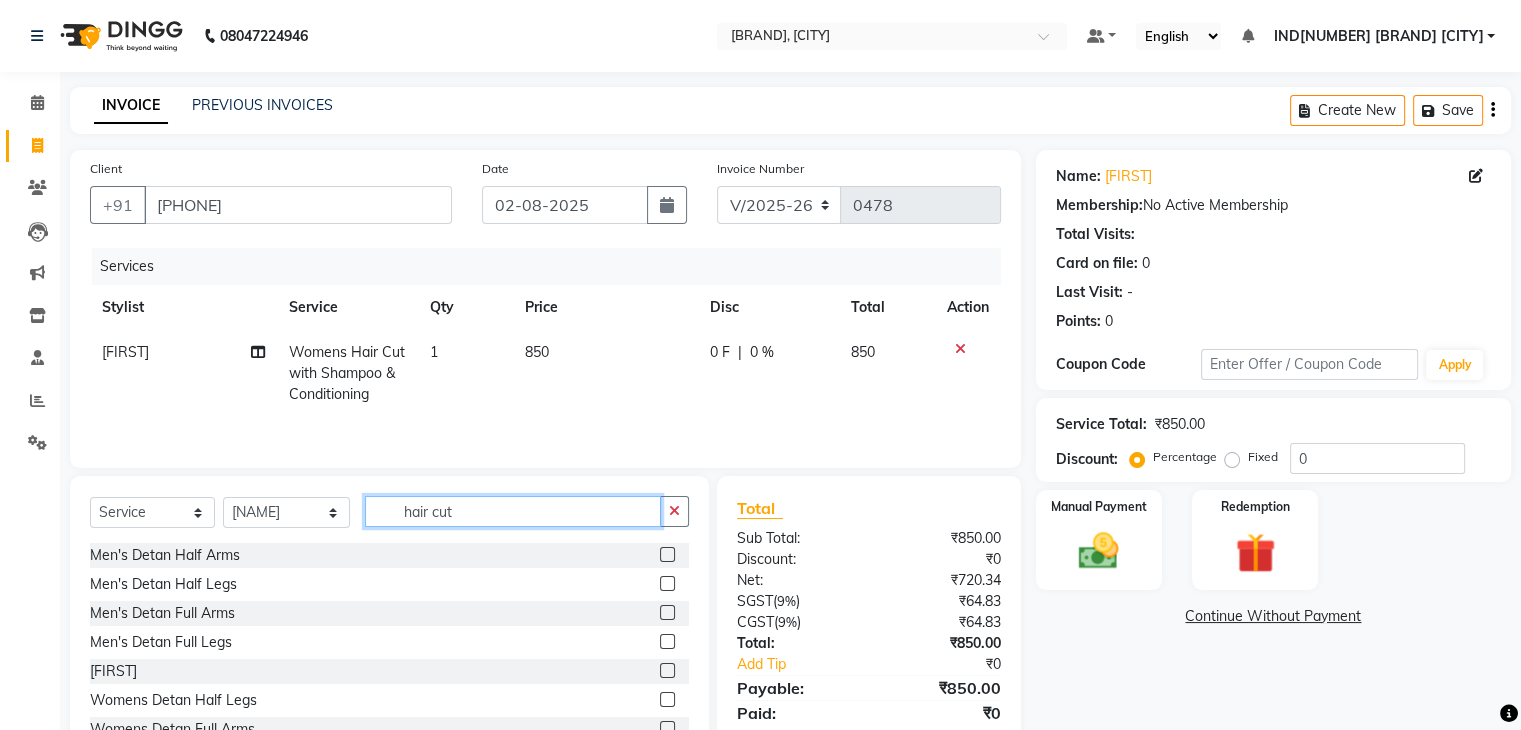 click on "hair cut" 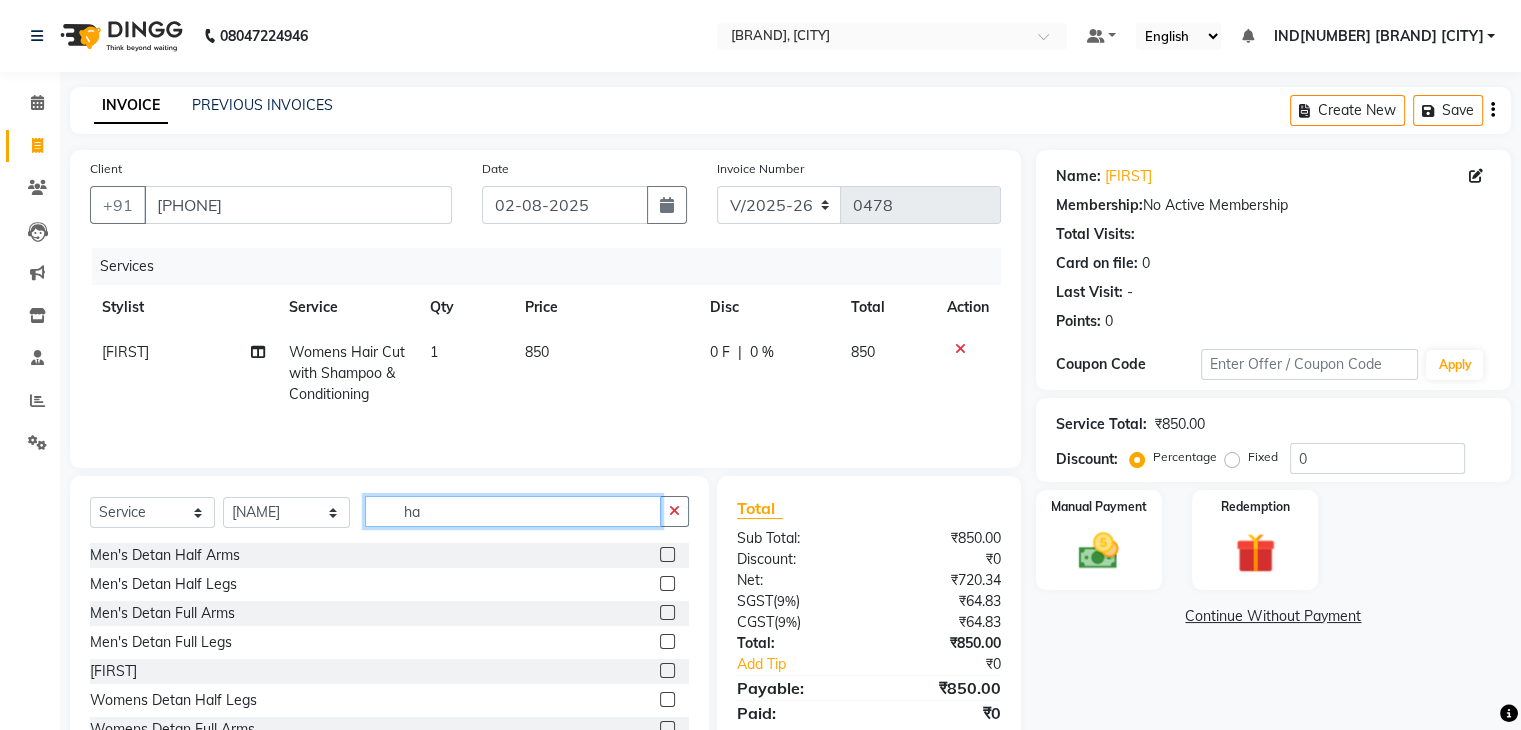 type on "h" 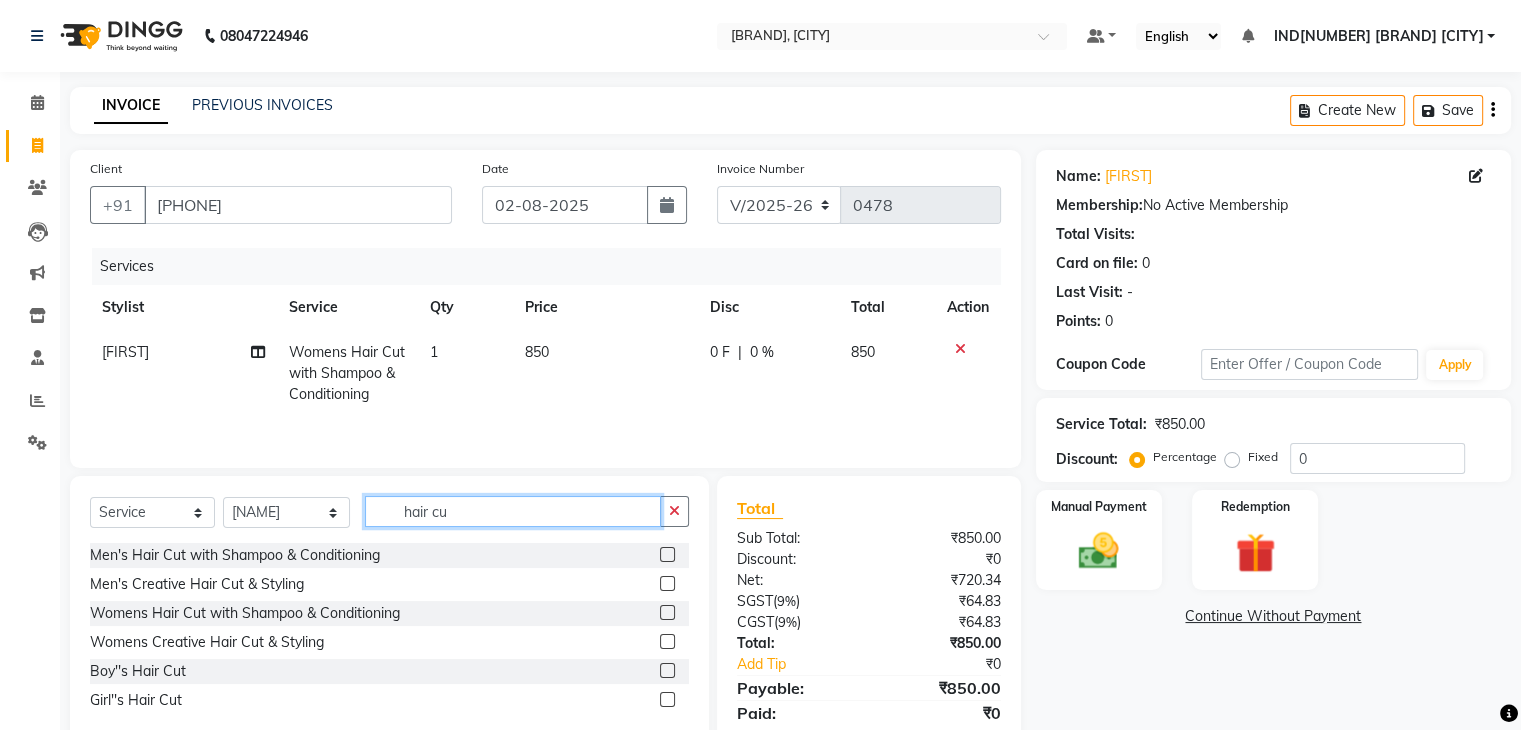 type on "hair cut" 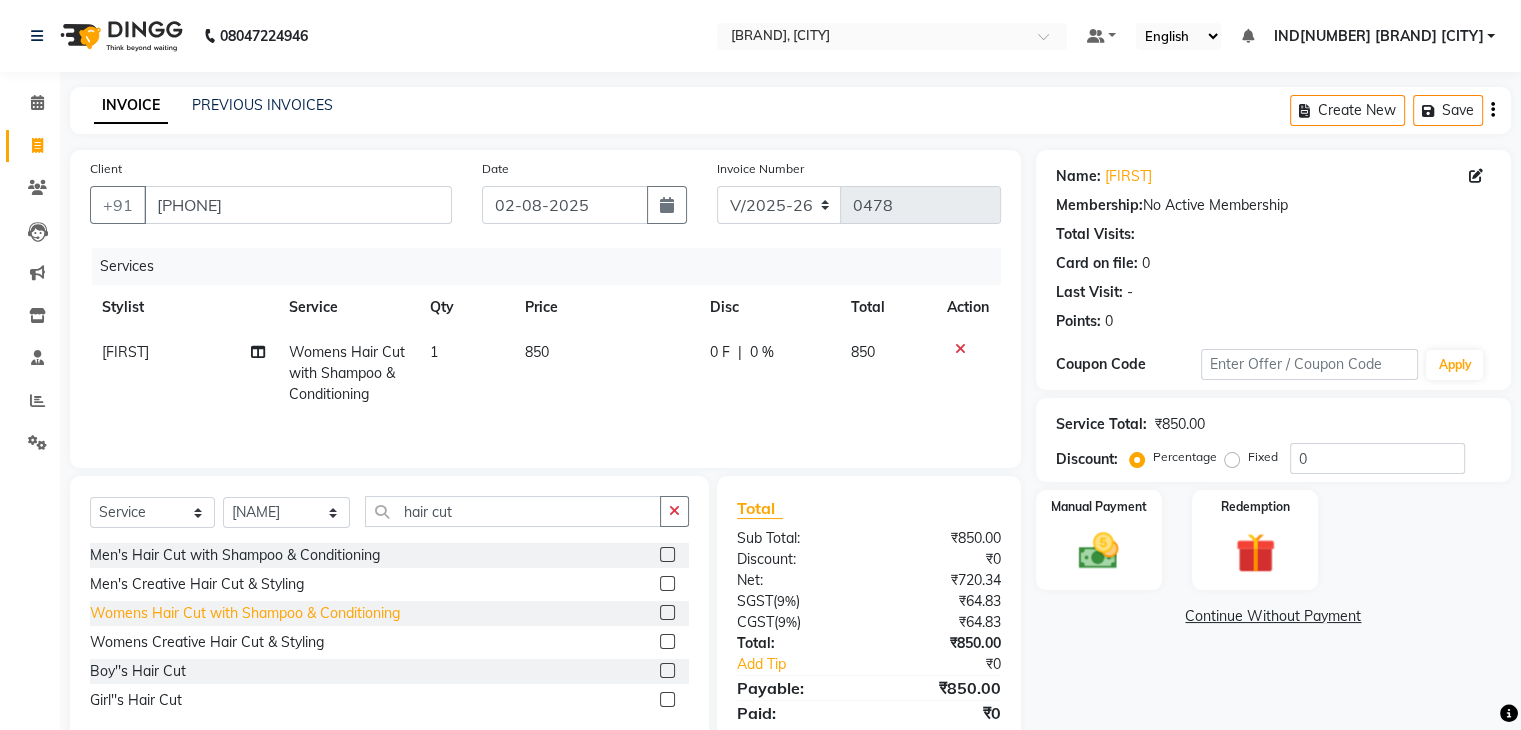click on "Womens Hair Cut with Shampoo & Conditioning" 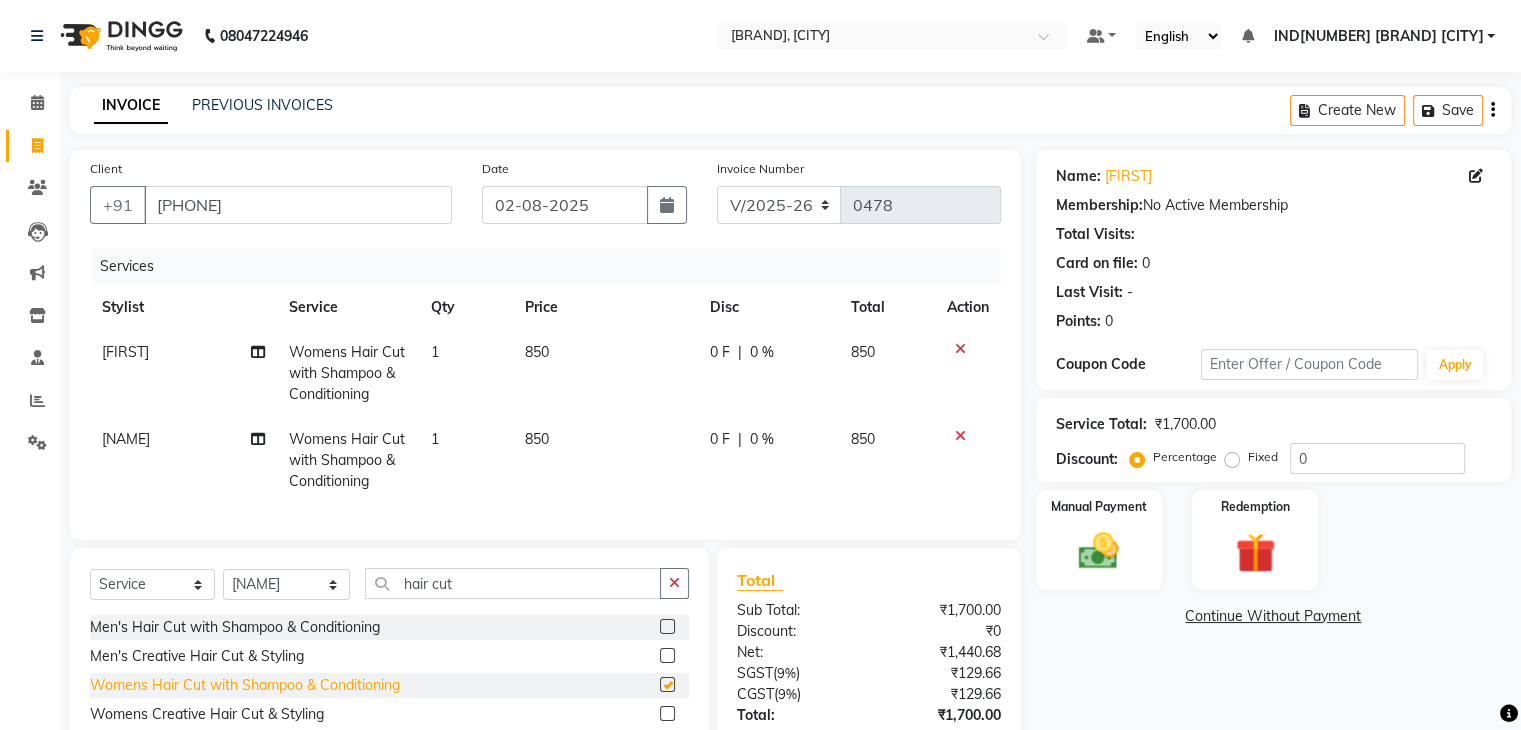 checkbox on "false" 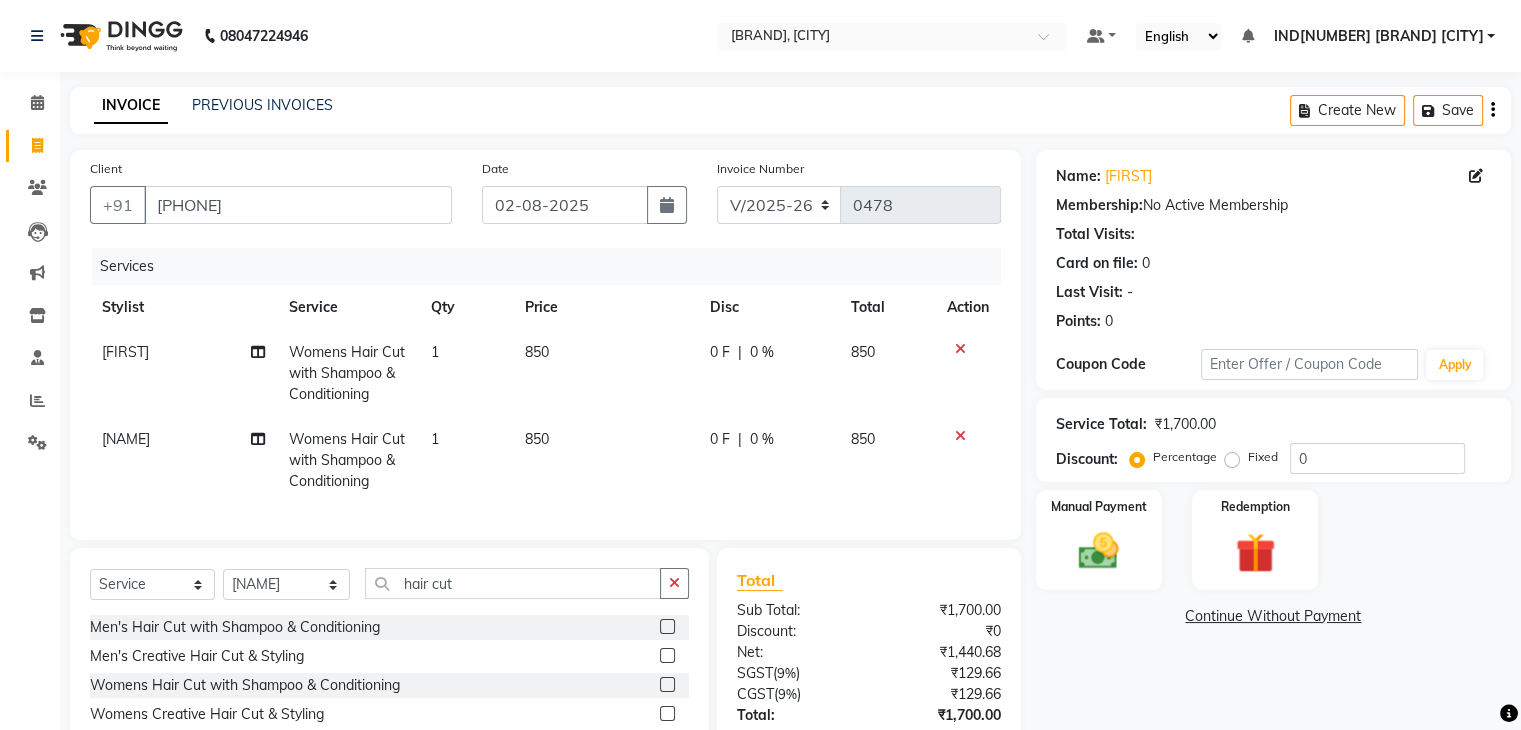 click on "0 %" 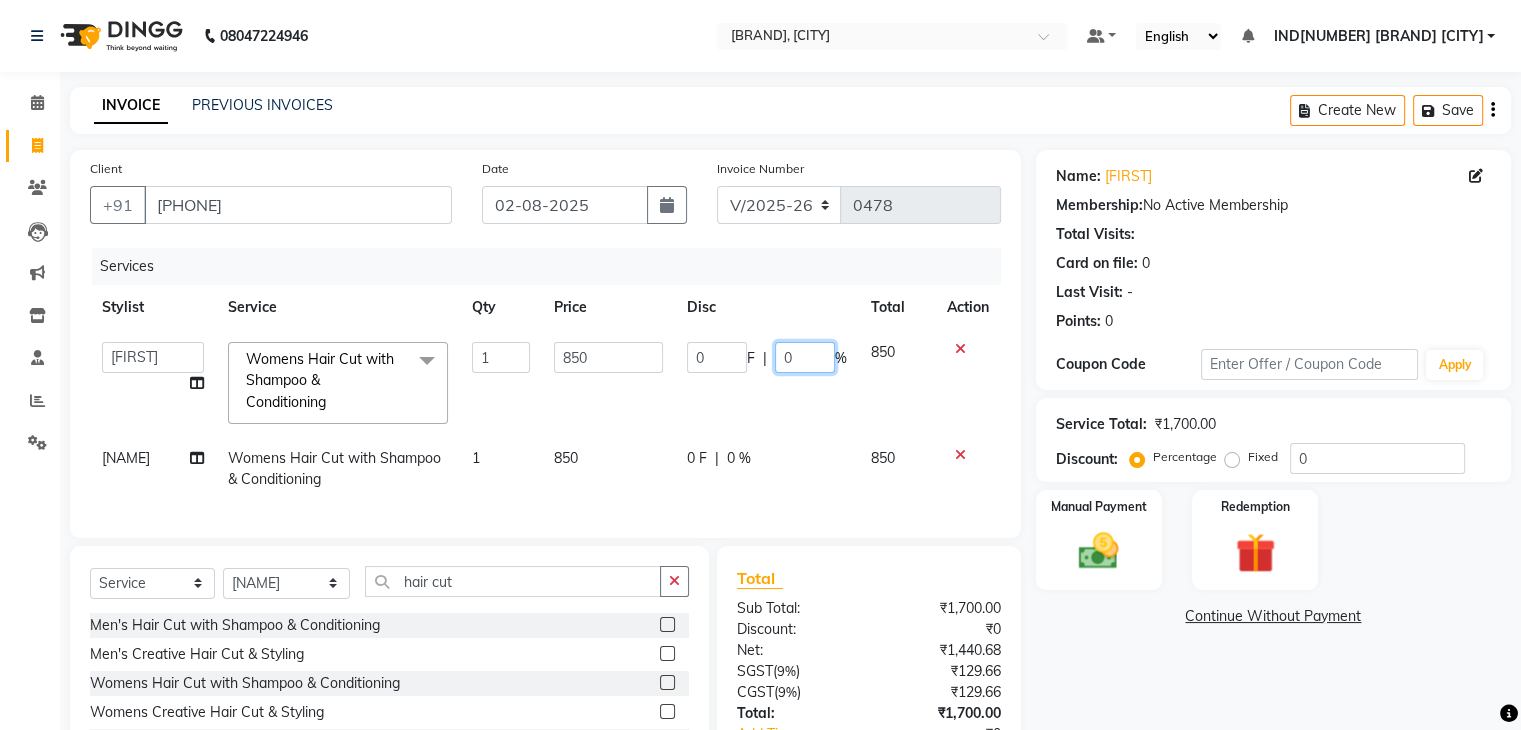 click on "0" 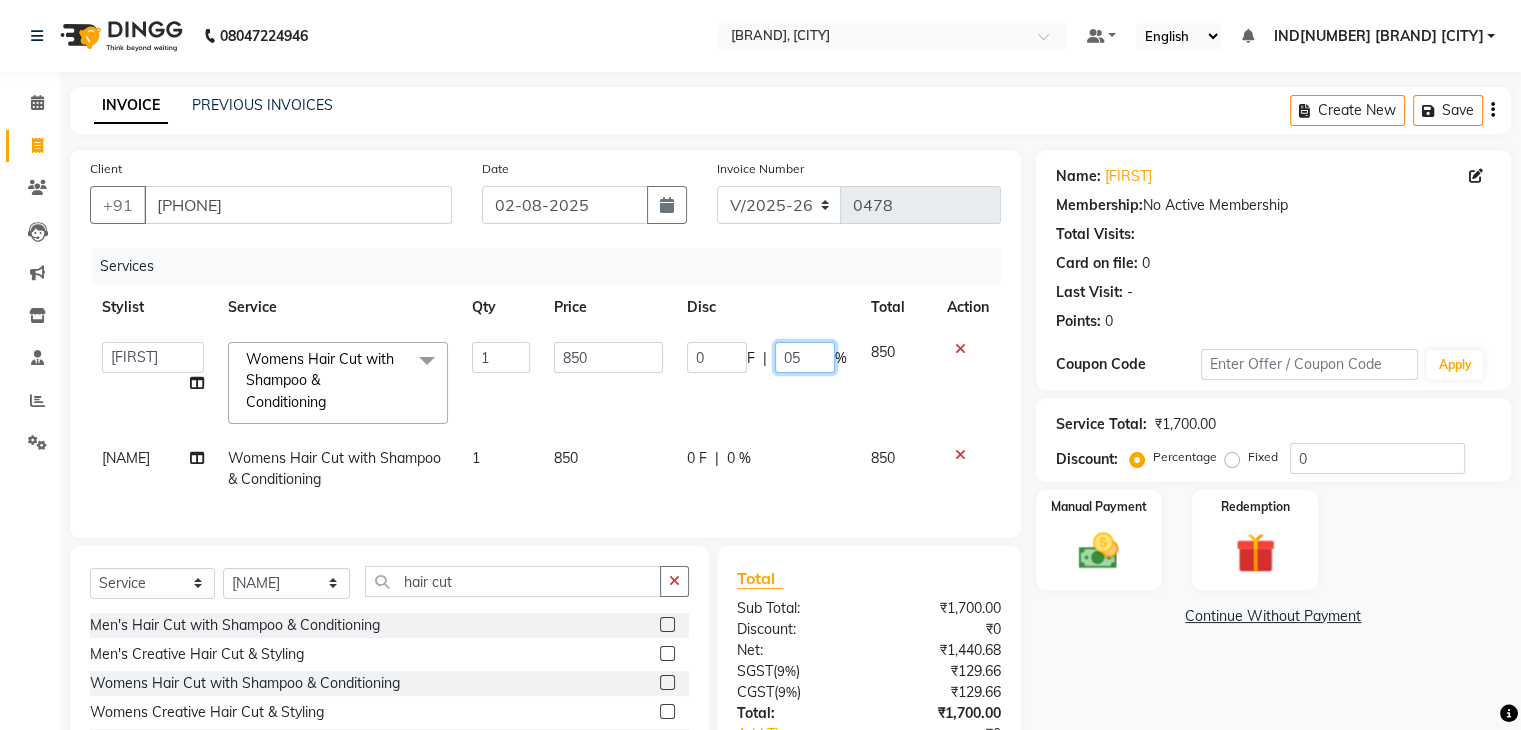 type on "050" 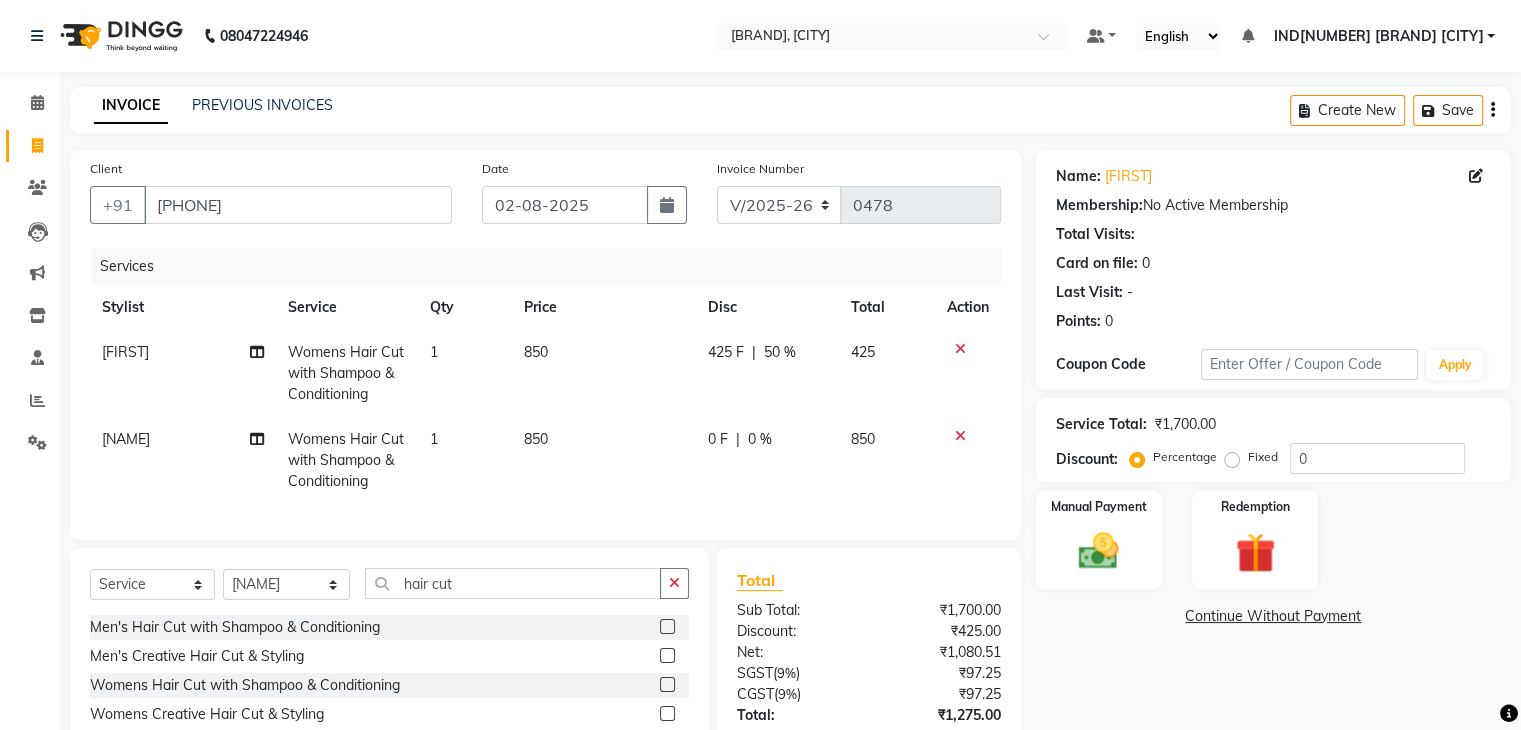 click on "0 F | 0 %" 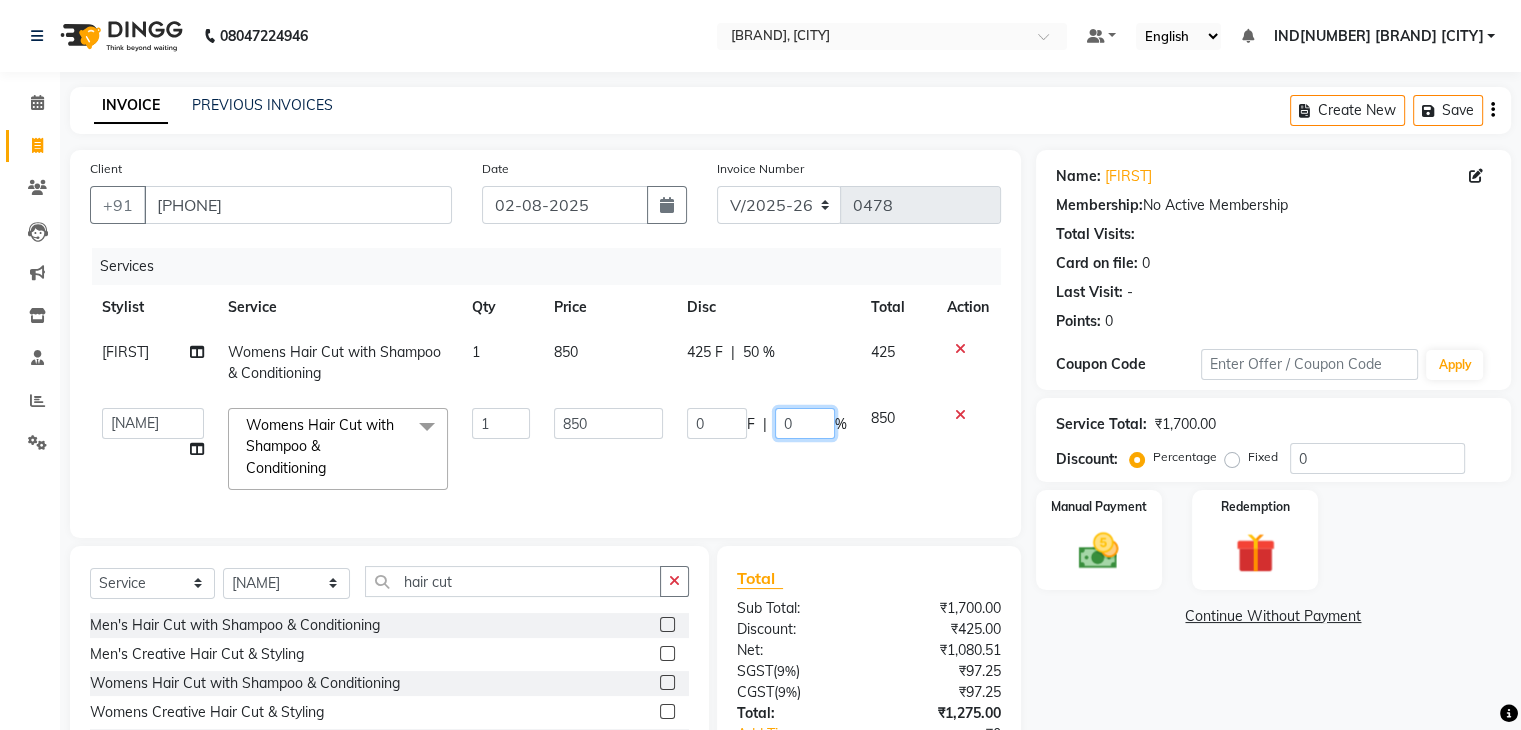 click on "0" 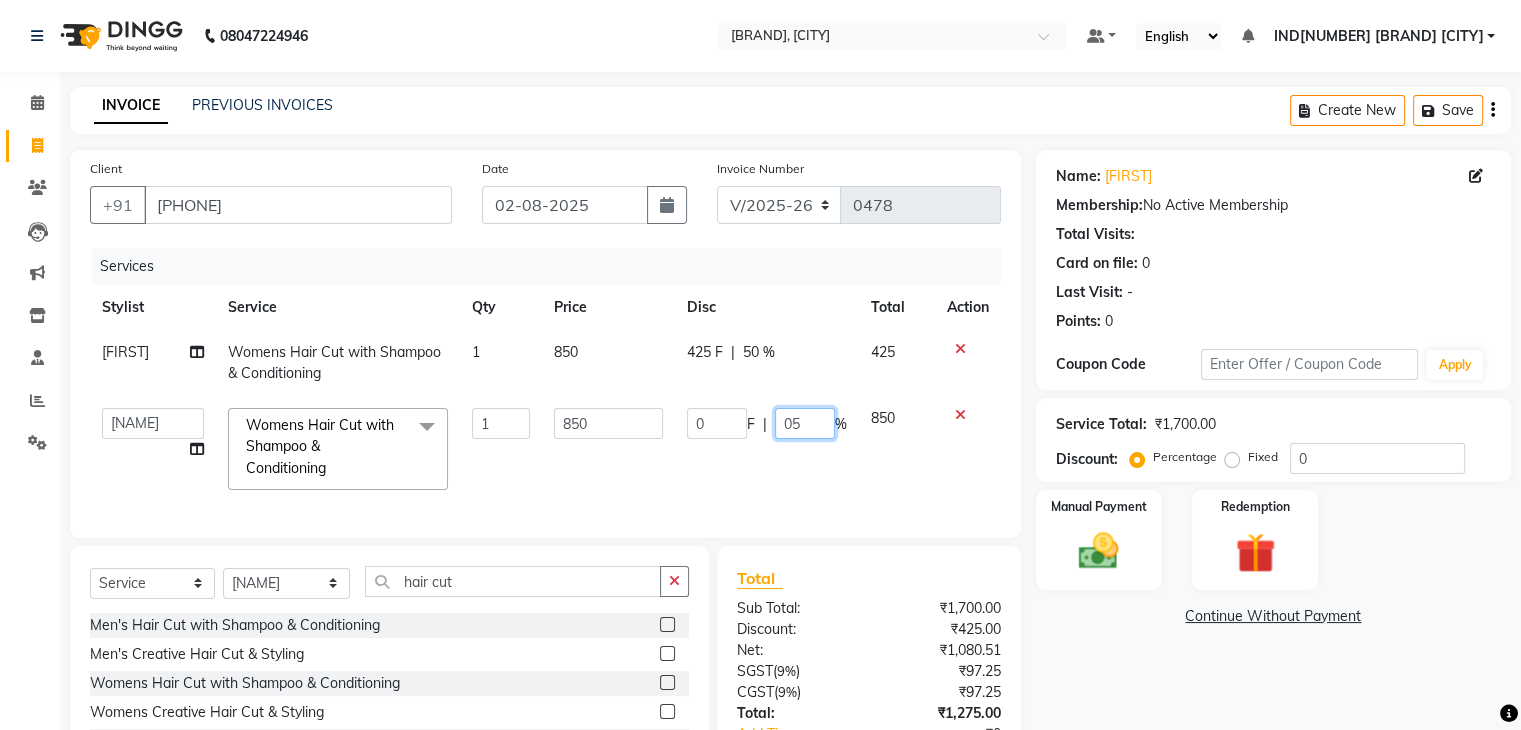 type on "050" 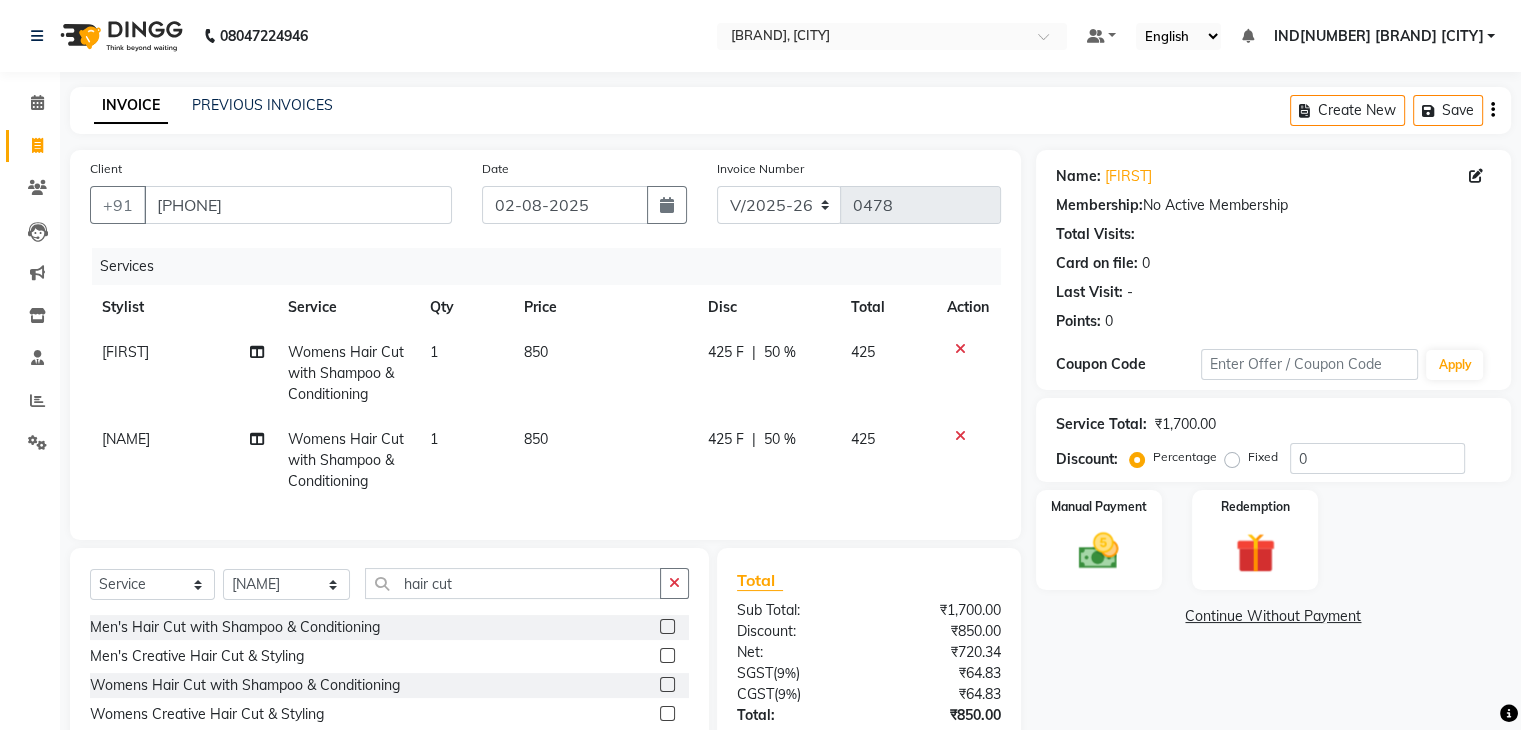click on "Name: [NAME]  Membership:  No Active Membership  Total Visits:   Card on file:  0 Last Visit:   - Points:   0  Coupon Code Apply Service Total:  ₹1,700.00  Discount:  Percentage   Fixed  0 Manual Payment Redemption  Continue Without Payment" 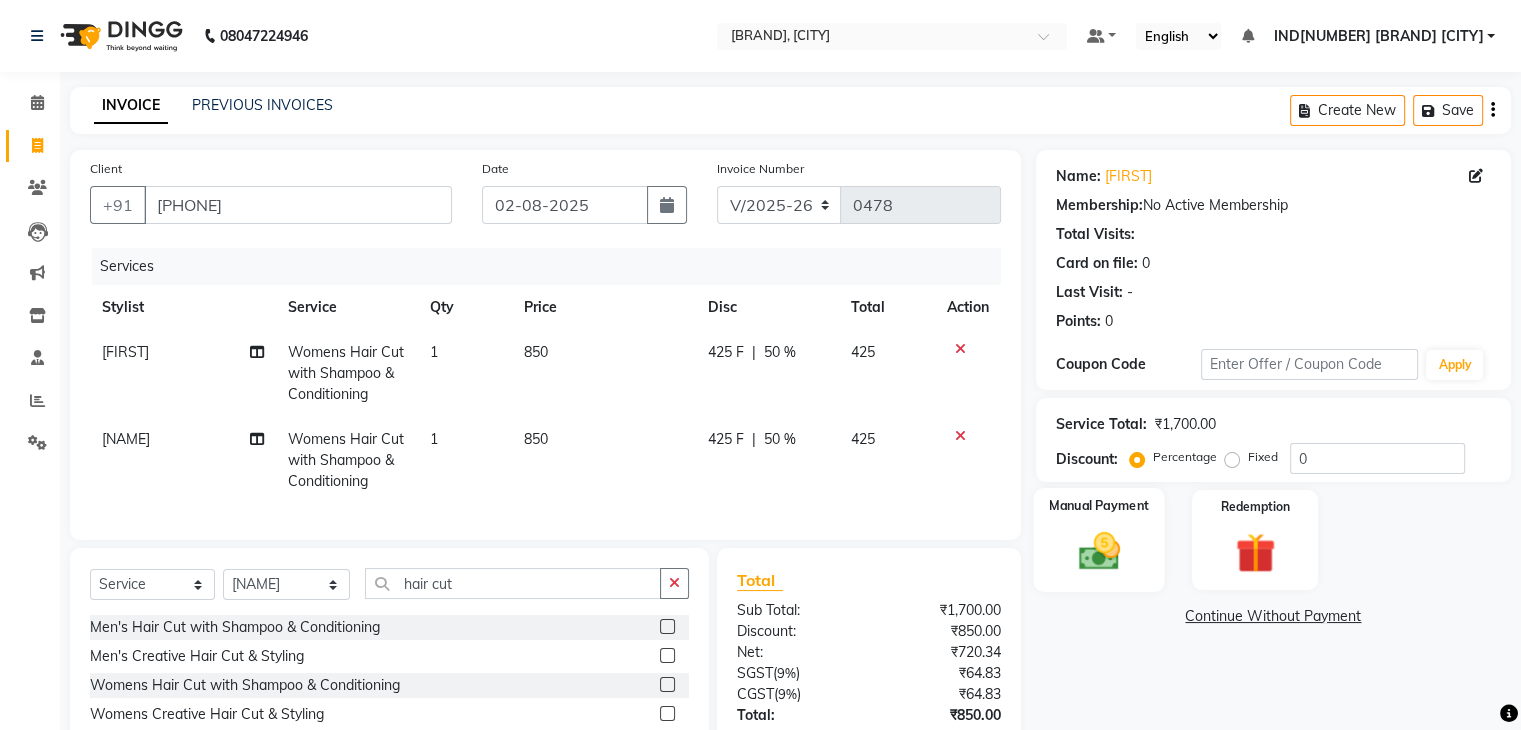 click on "Manual Payment" 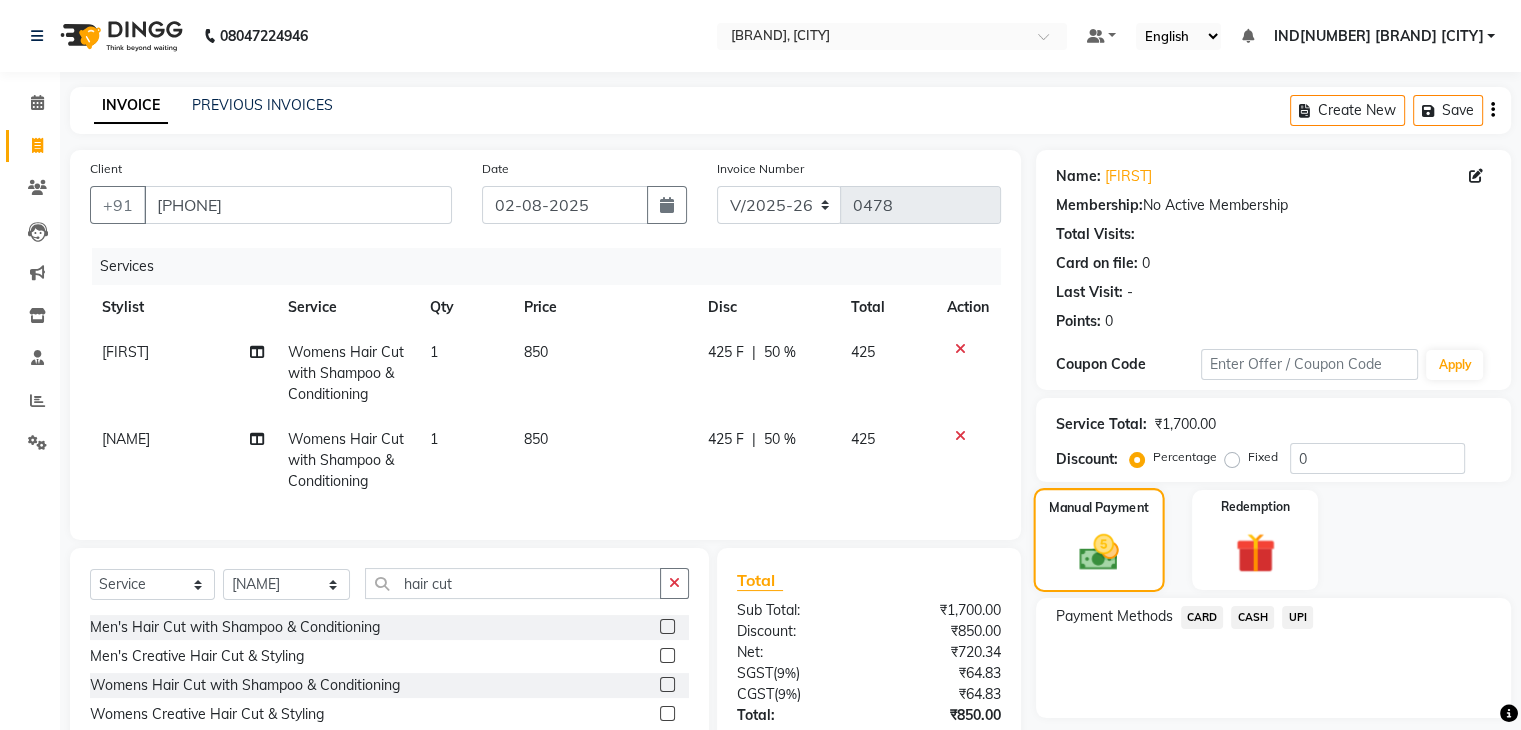 scroll, scrollTop: 158, scrollLeft: 0, axis: vertical 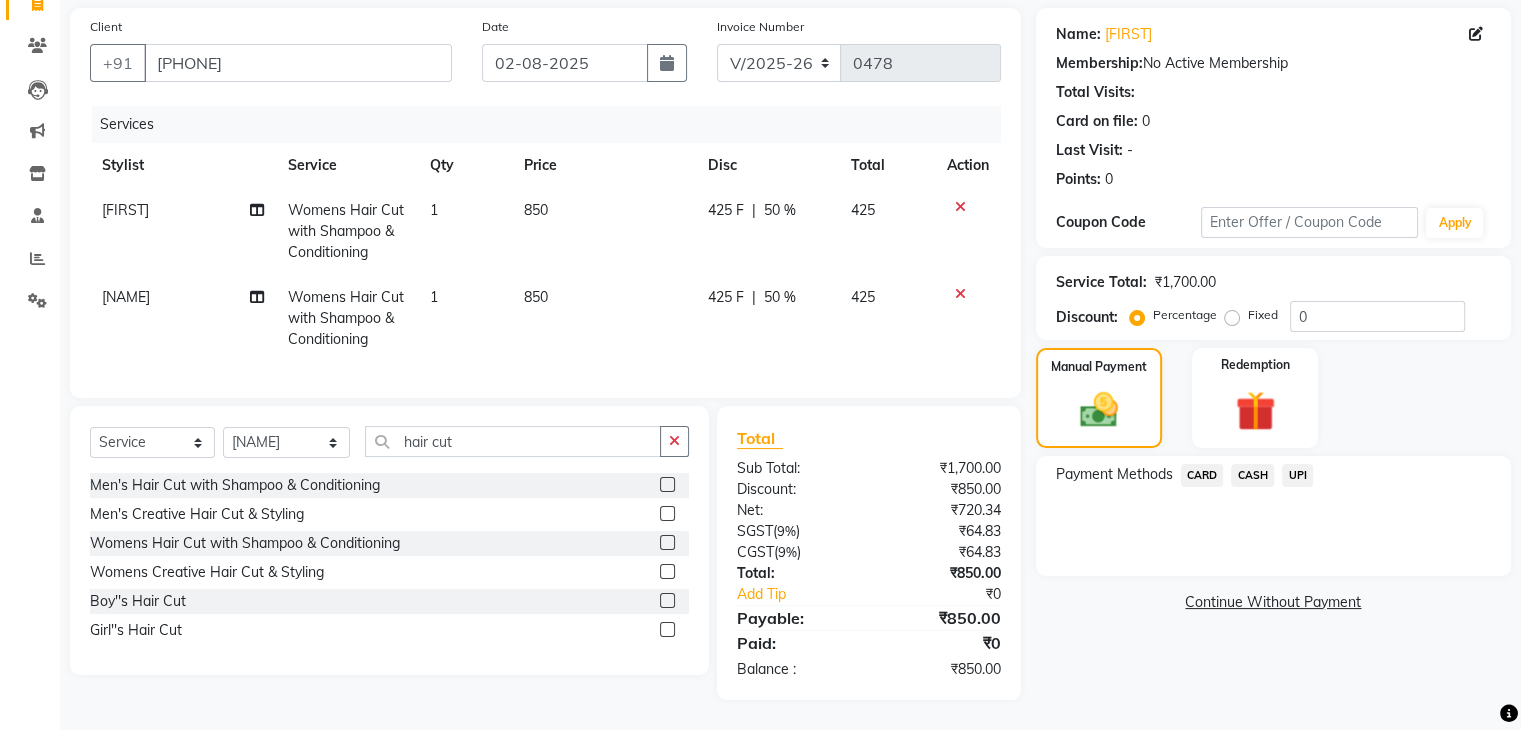 click on "UPI" 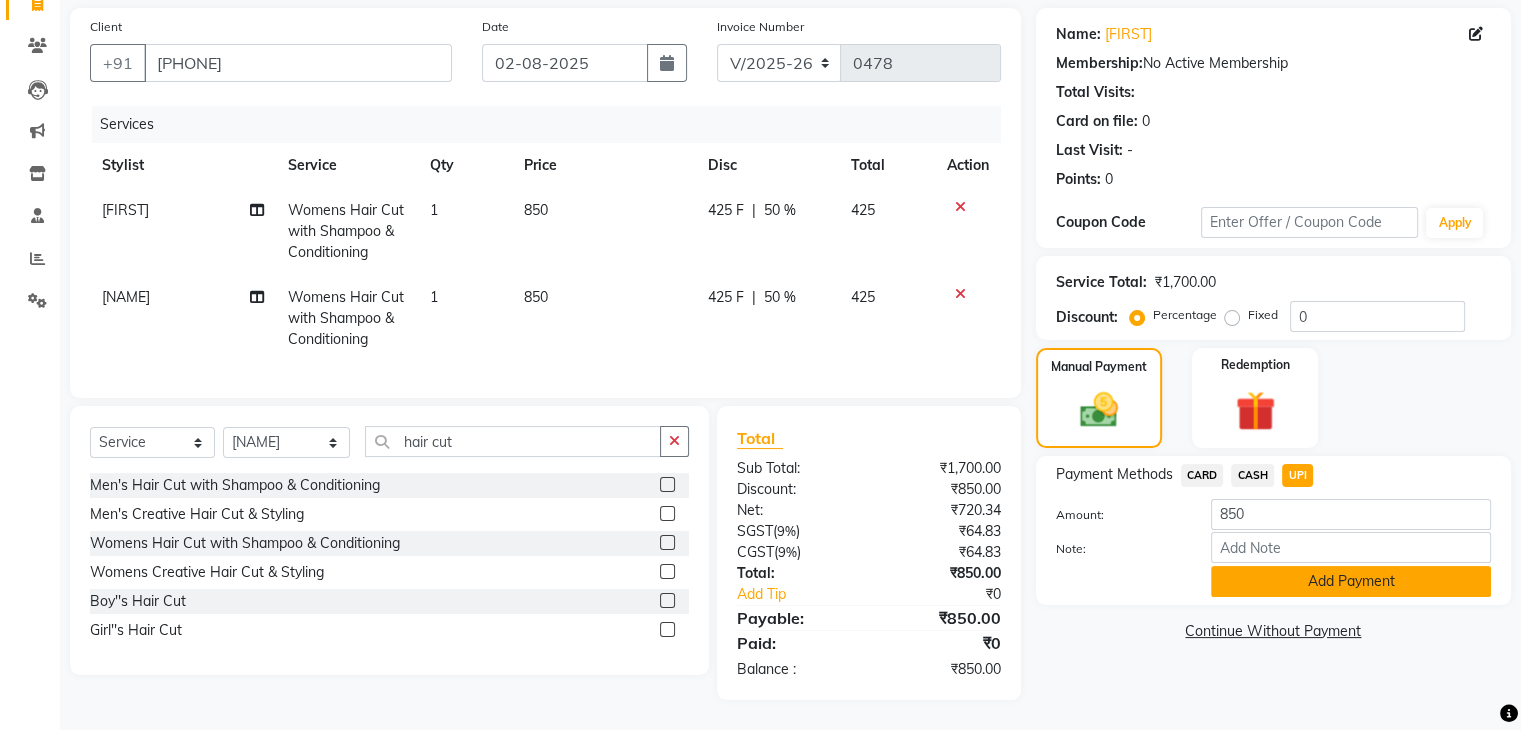 click on "Add Payment" 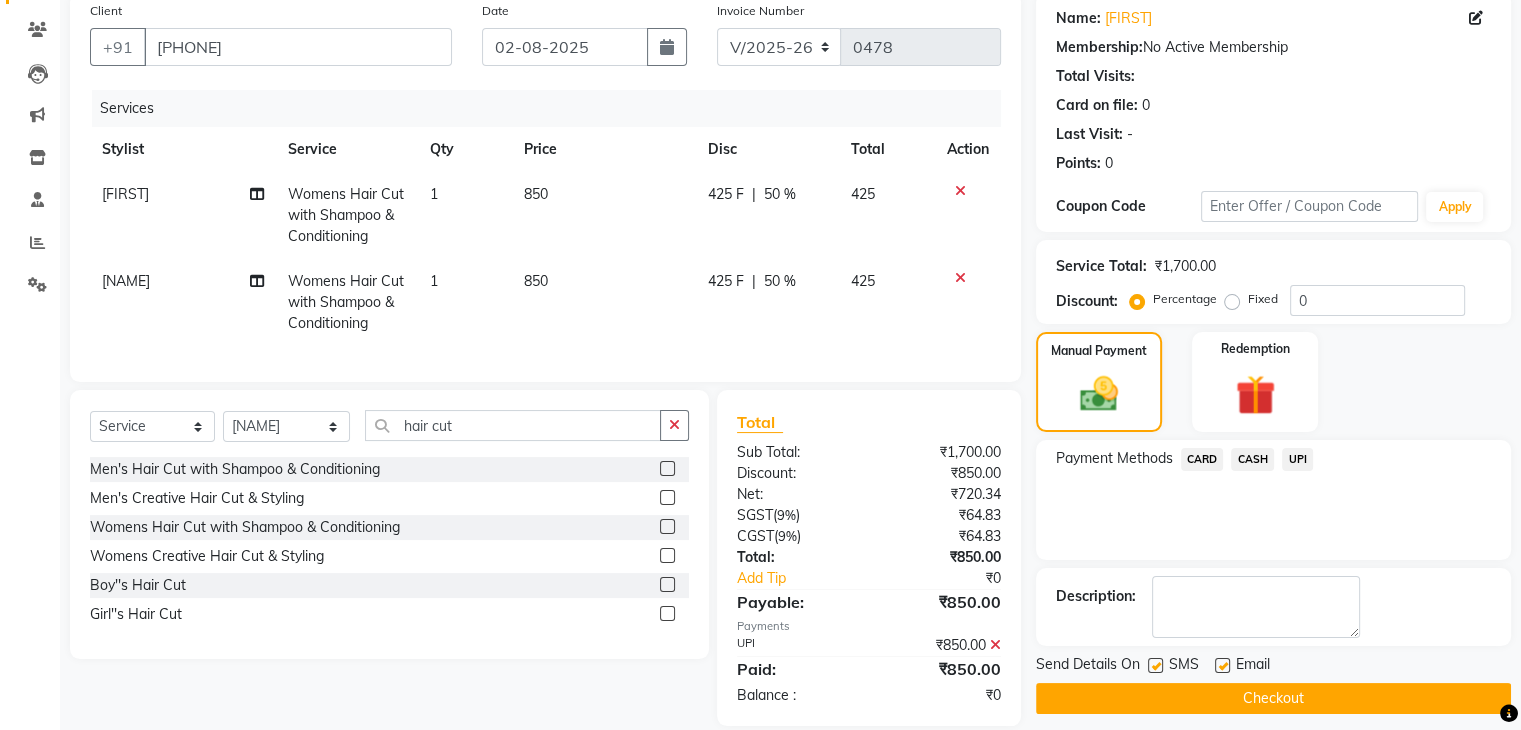 scroll, scrollTop: 200, scrollLeft: 0, axis: vertical 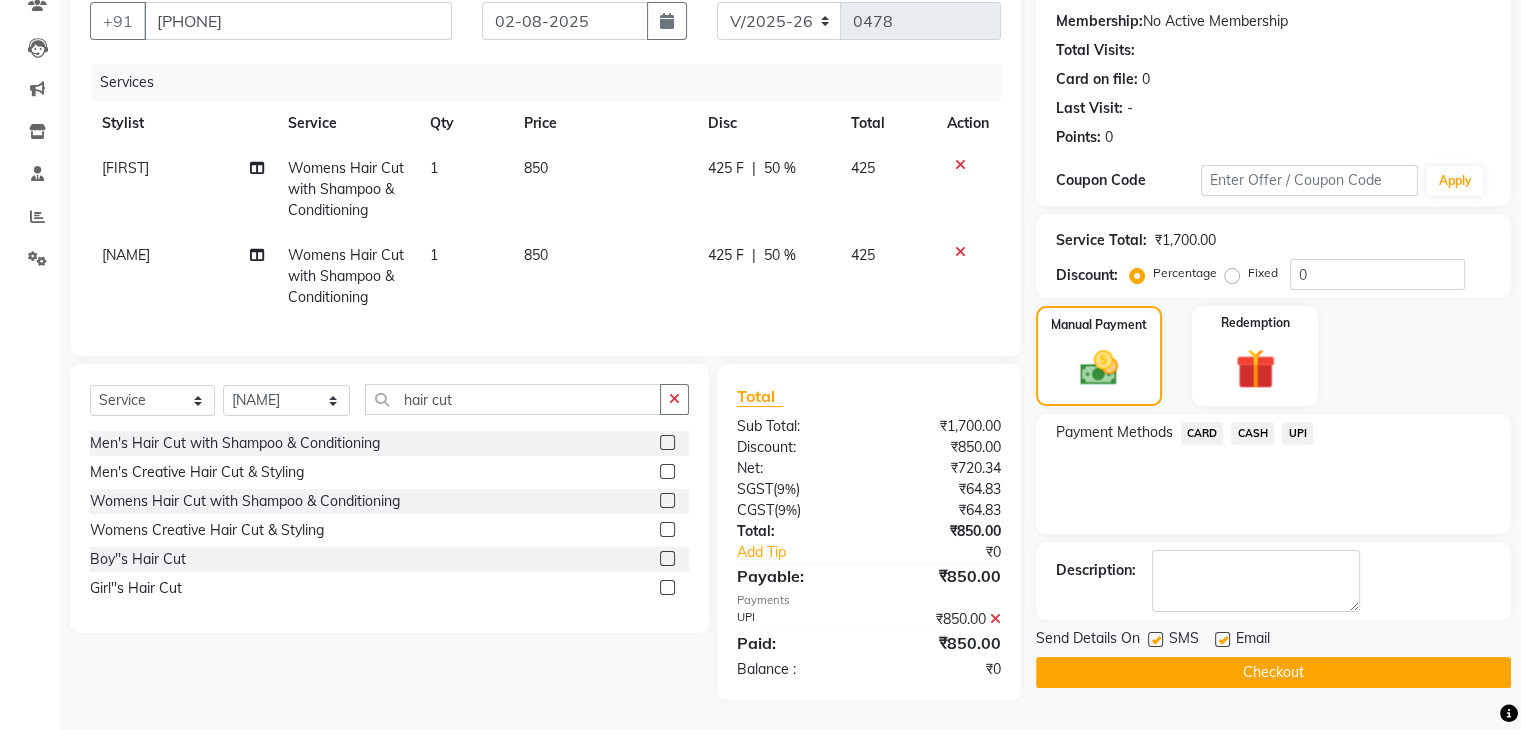 click 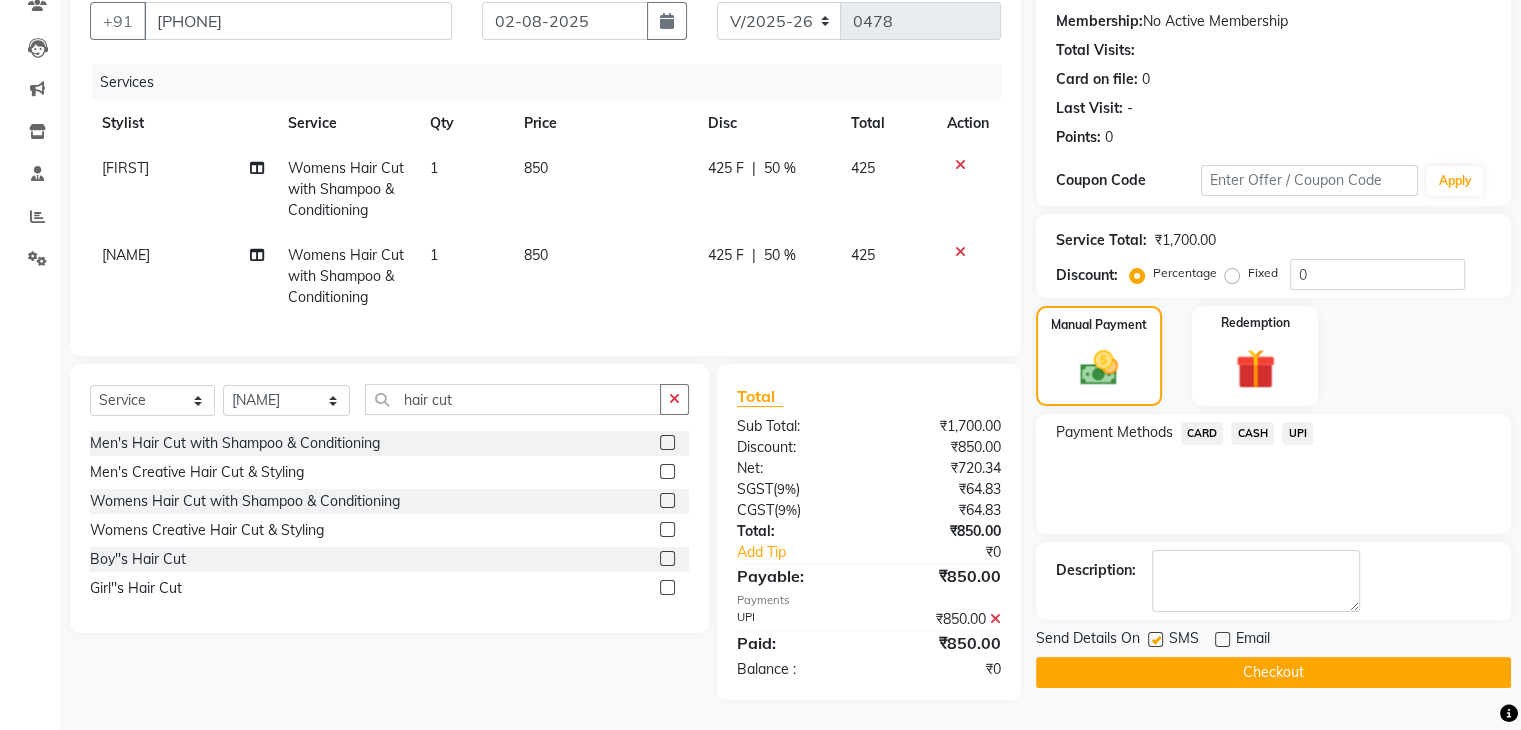 click on "Checkout" 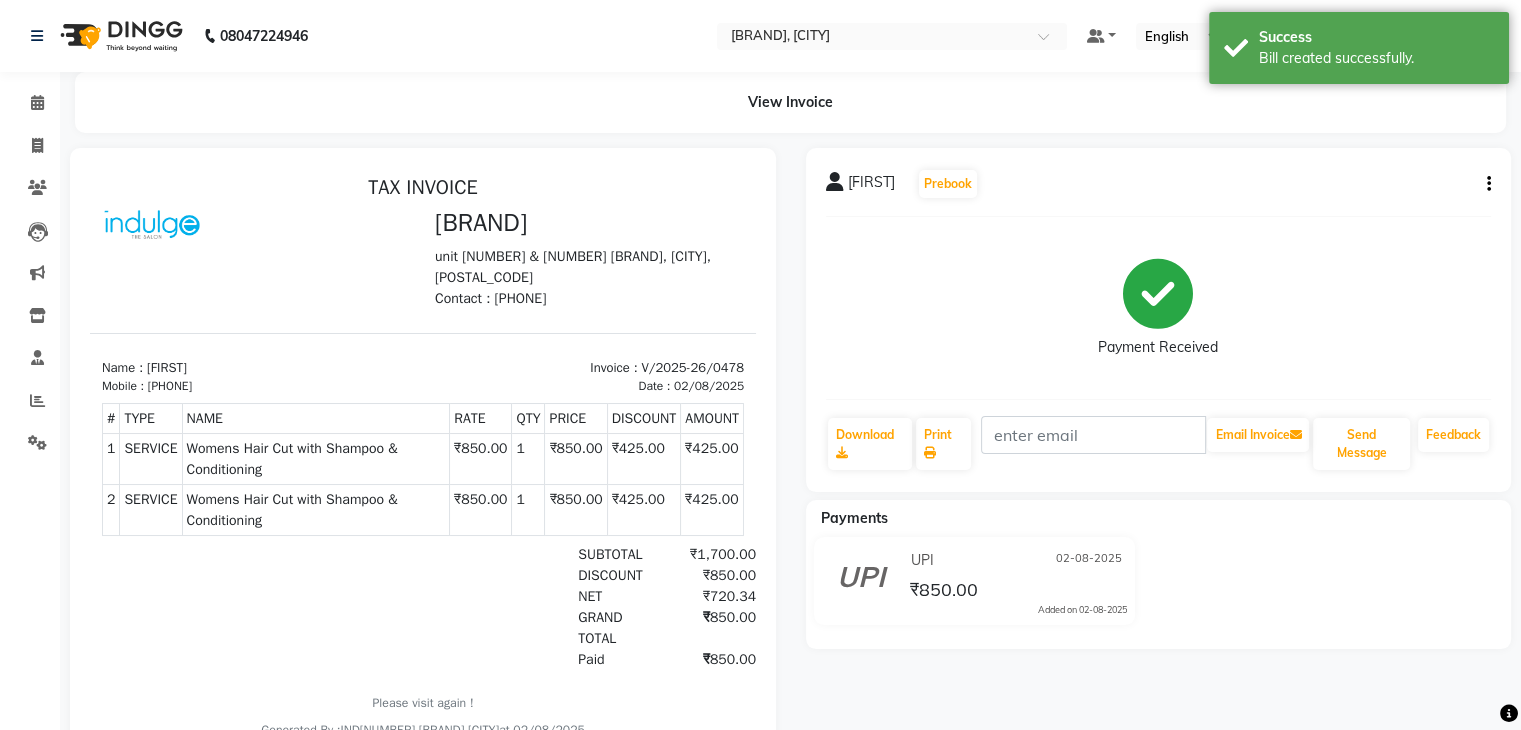 scroll, scrollTop: 0, scrollLeft: 0, axis: both 